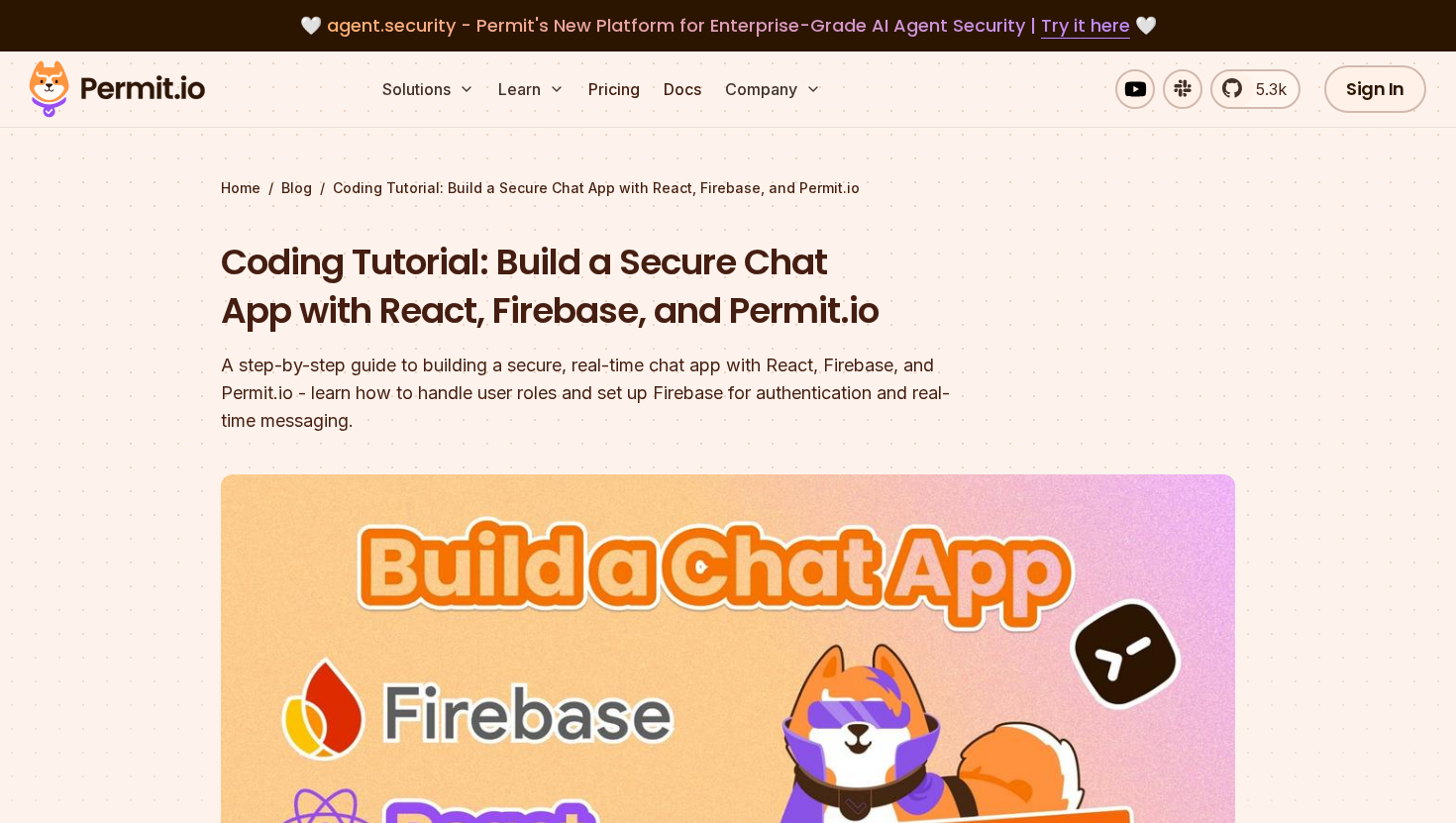 scroll, scrollTop: 0, scrollLeft: 0, axis: both 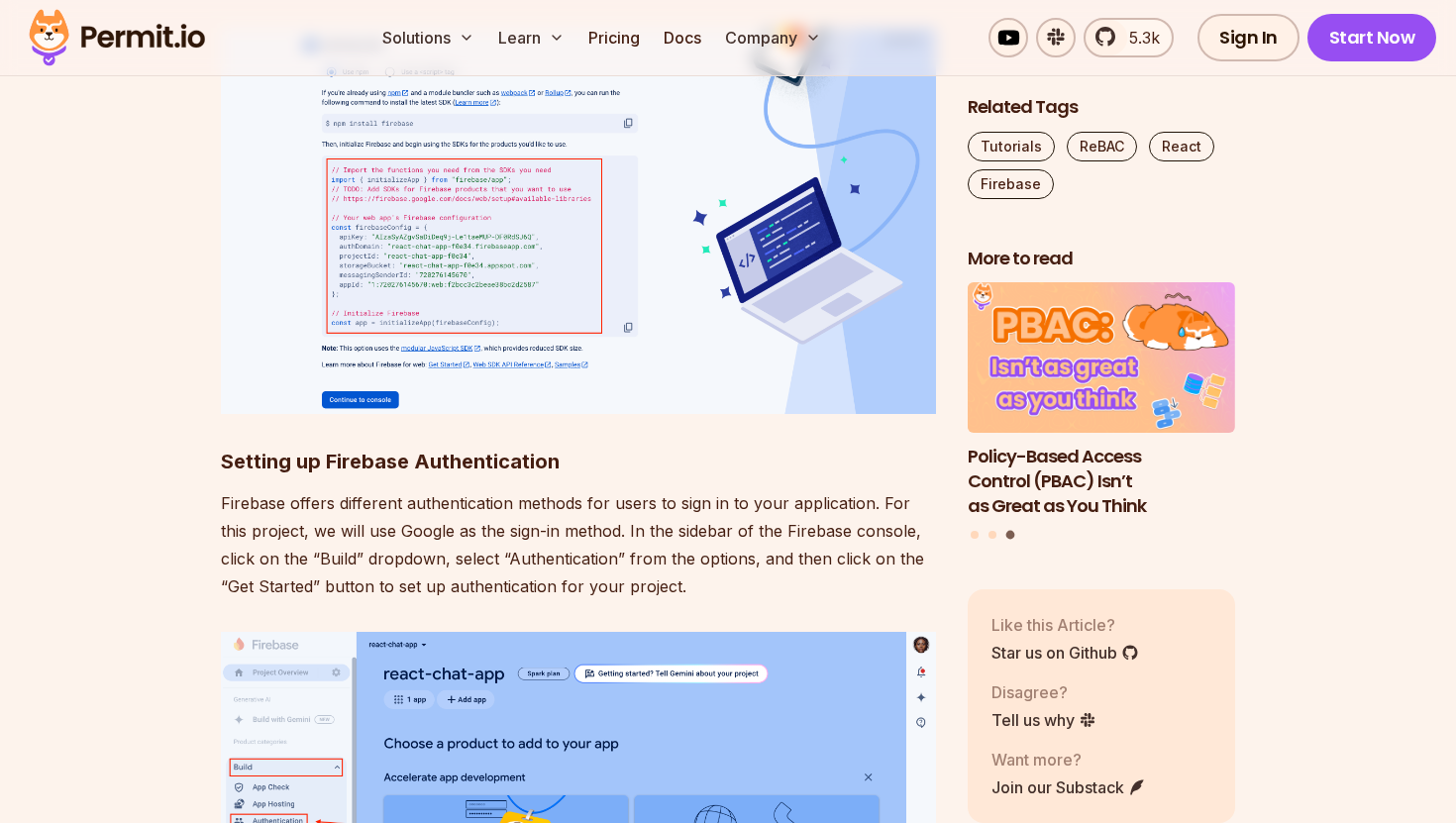 click on "Firebase offers different authentication methods for users to sign in to your application. For this project, we will use Google as the sign-in method. In the sidebar of the Firebase console, click on the “Build” dropdown, select “Authentication” from the options, and then click on the “Get Started” button to set up authentication for your project." at bounding box center (578, 545) 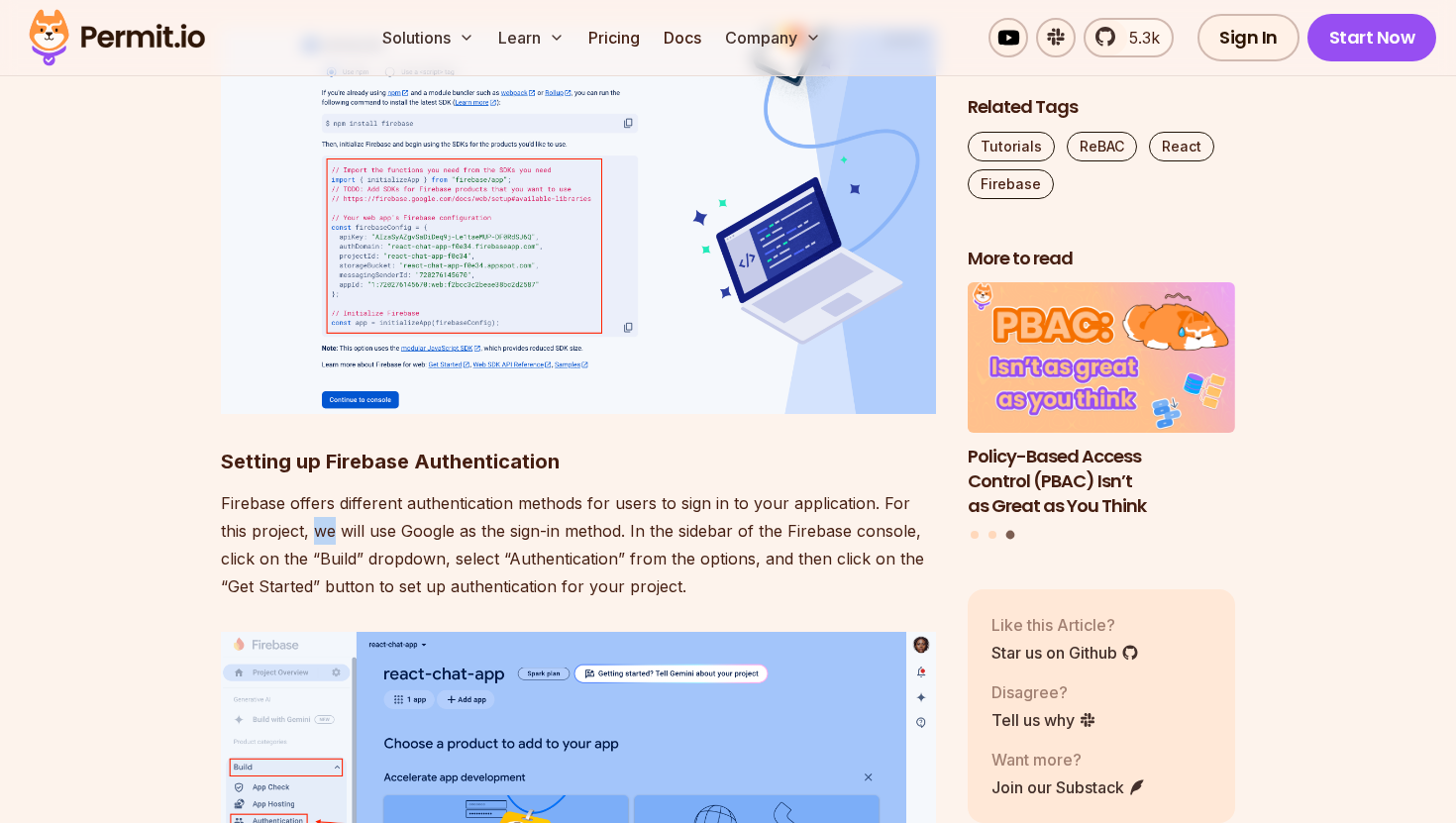 click on "Firebase offers different authentication methods for users to sign in to your application. For this project, we will use Google as the sign-in method. In the sidebar of the Firebase console, click on the “Build” dropdown, select “Authentication” from the options, and then click on the “Get Started” button to set up authentication for your project." at bounding box center [578, 545] 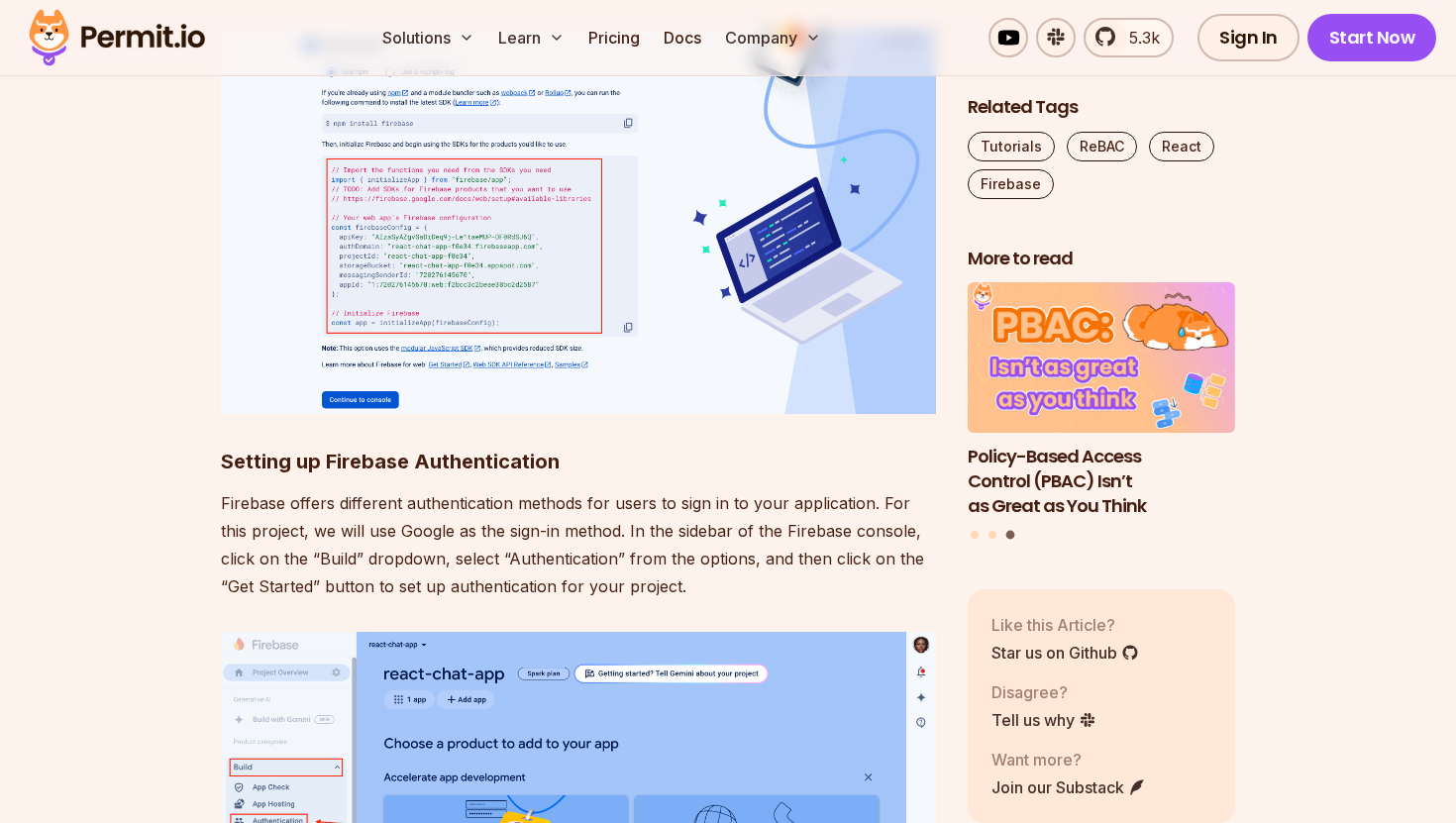 drag, startPoint x: 292, startPoint y: 521, endPoint x: 428, endPoint y: 521, distance: 136 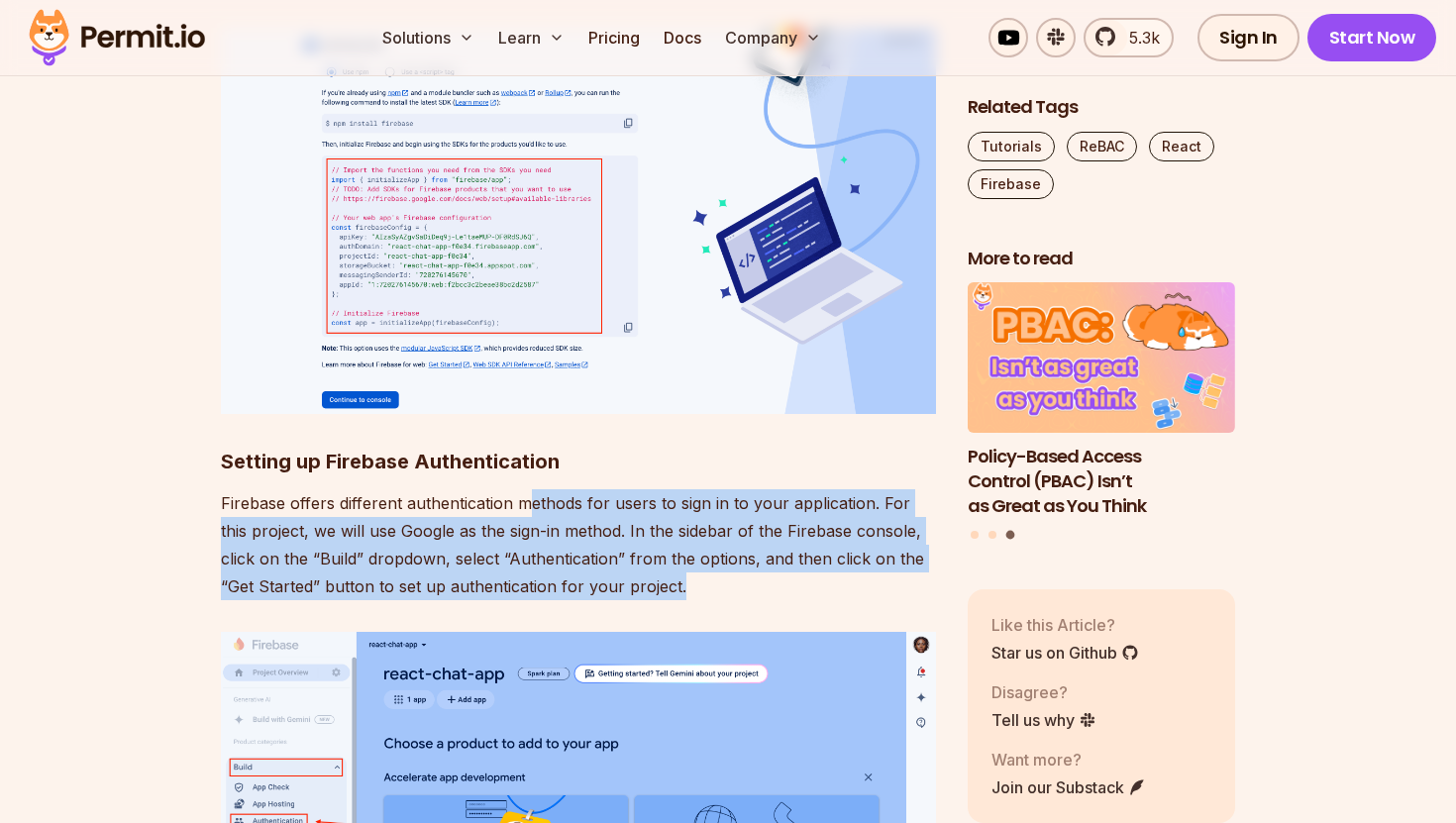 drag, startPoint x: 531, startPoint y: 500, endPoint x: 648, endPoint y: 579, distance: 141.17365 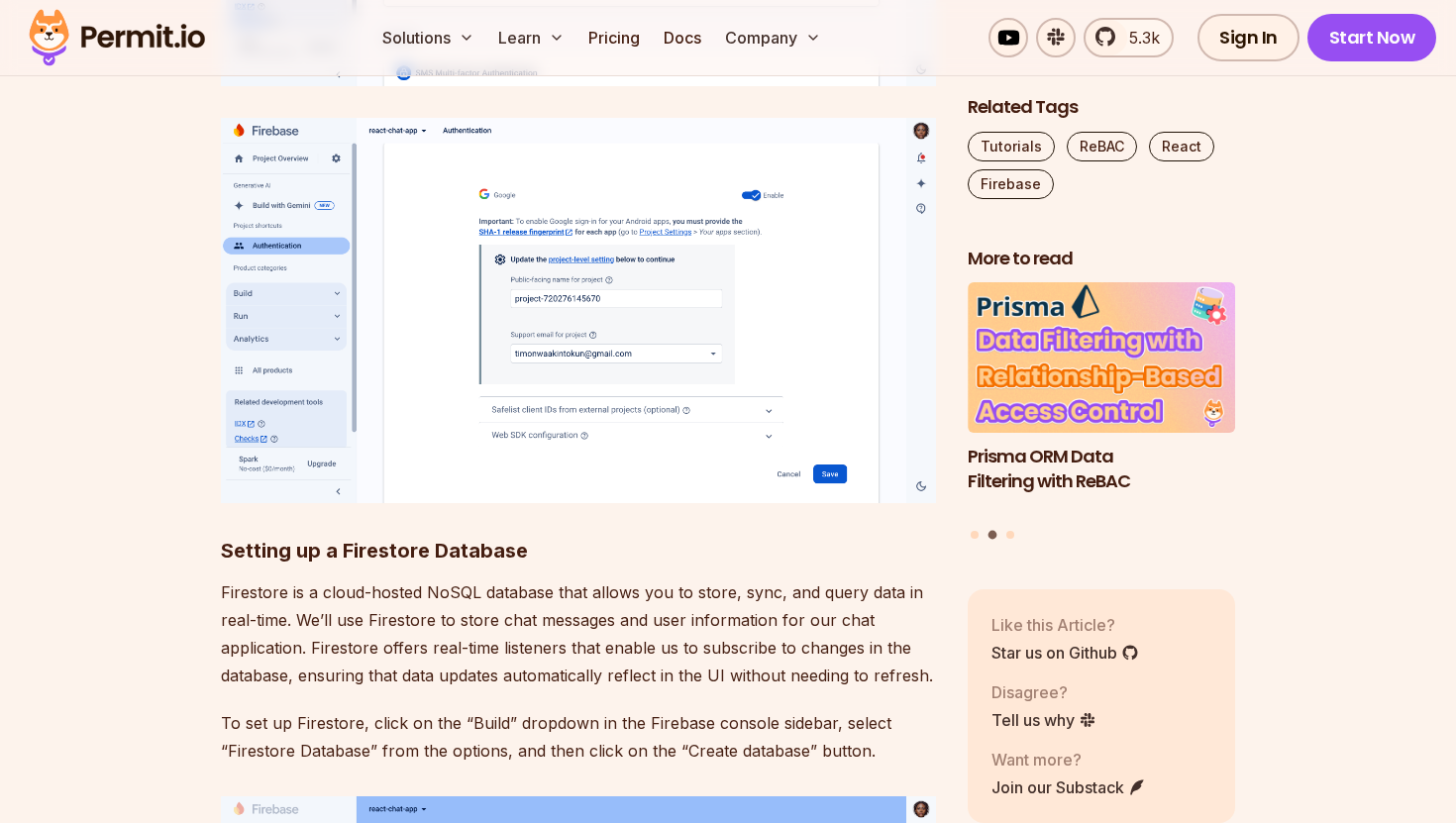 scroll, scrollTop: 6481, scrollLeft: 0, axis: vertical 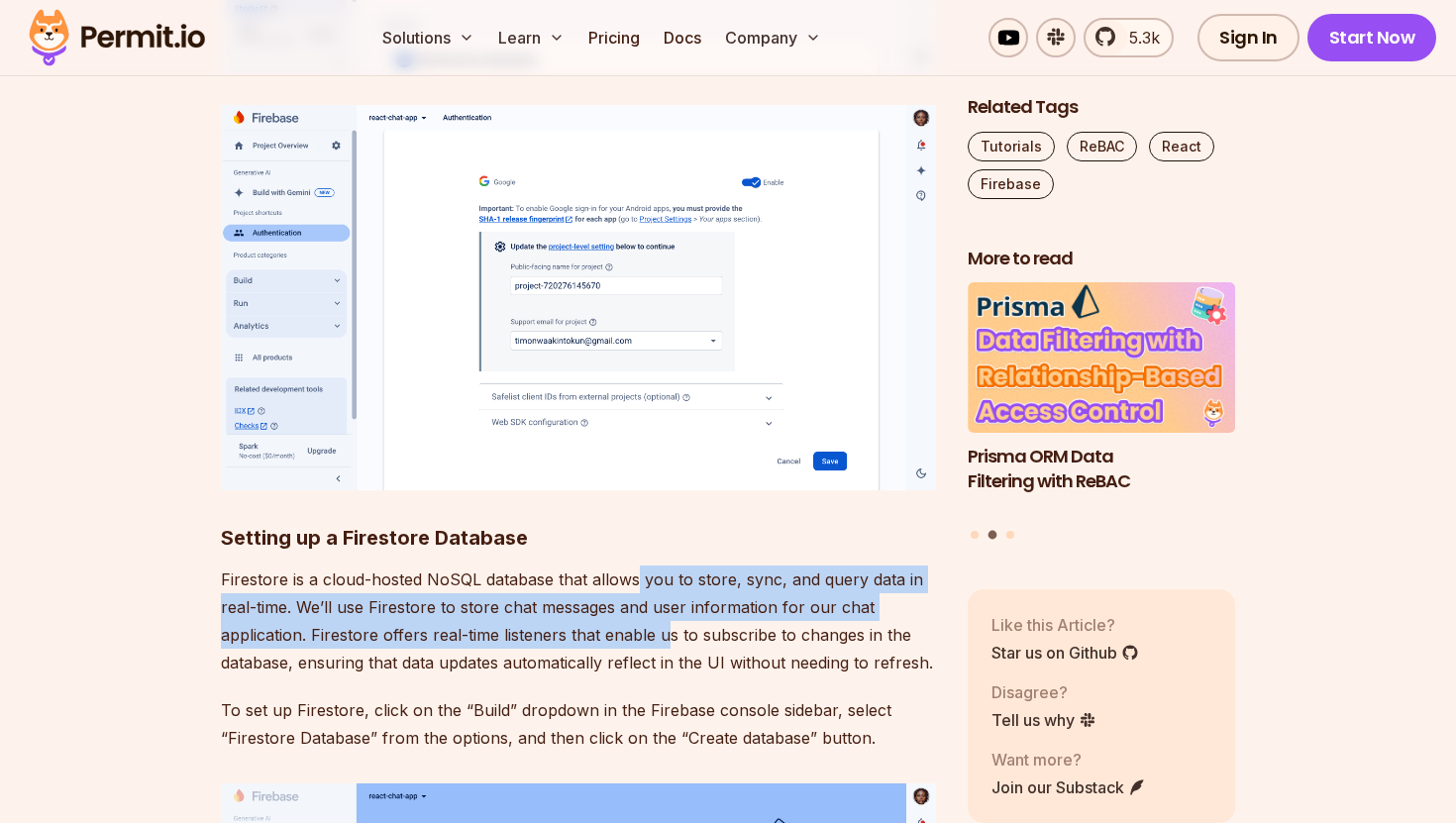 drag, startPoint x: 634, startPoint y: 582, endPoint x: 668, endPoint y: 647, distance: 73.3553 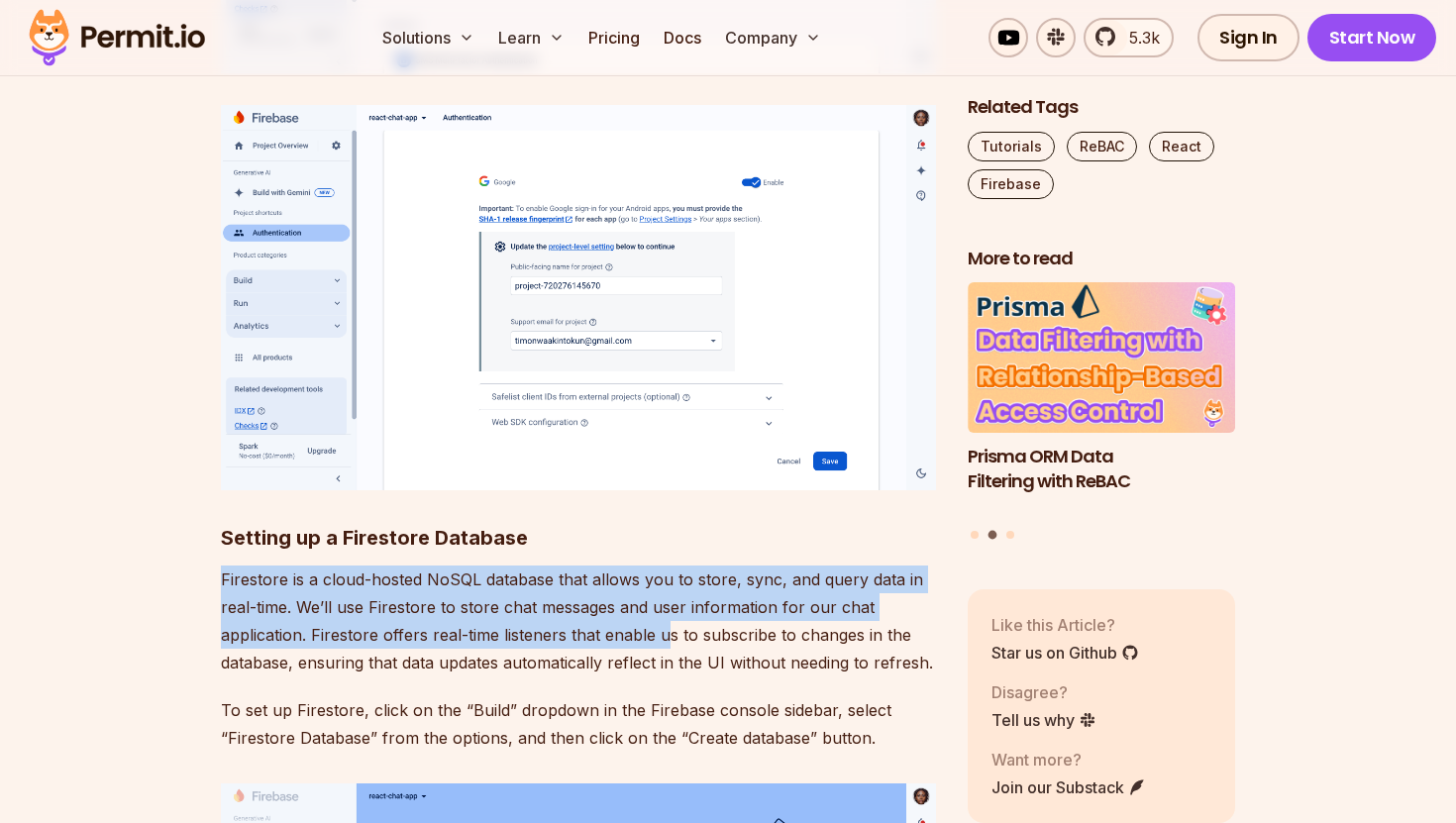 drag, startPoint x: 644, startPoint y: 566, endPoint x: 669, endPoint y: 655, distance: 92.44458 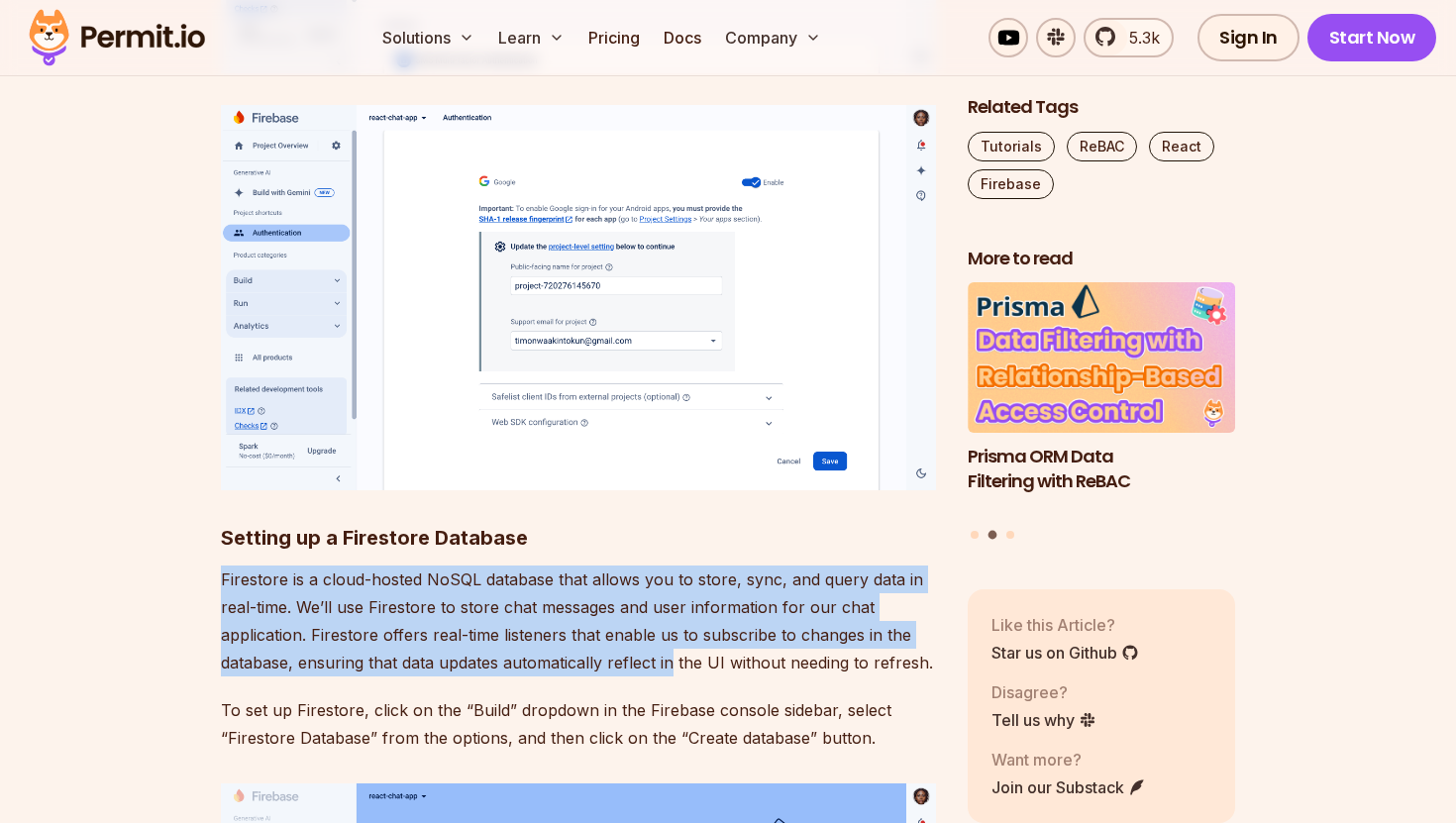 click on "Firestore is a cloud-hosted NoSQL database that allows you to store, sync, and query data in real-time. We’ll use Firestore to store chat messages and user information for our chat application. Firestore offers real-time listeners that enable us to subscribe to changes in the database, ensuring that data updates automatically reflect in the UI without needing to refresh." at bounding box center [578, 621] 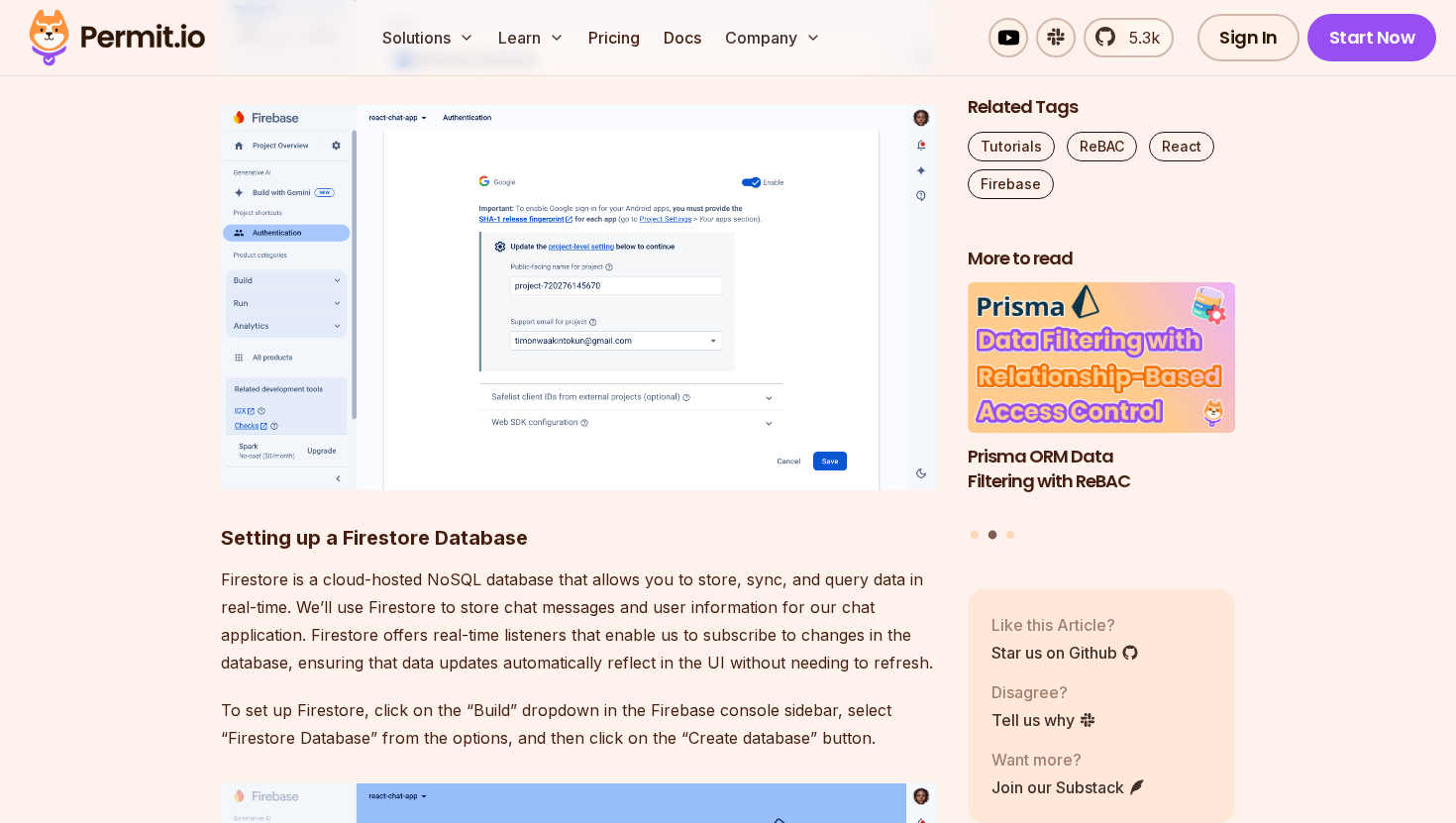 click on "Firestore is a cloud-hosted NoSQL database that allows you to store, sync, and query data in real-time. We’ll use Firestore to store chat messages and user information for our chat application. Firestore offers real-time listeners that enable us to subscribe to changes in the database, ensuring that data updates automatically reflect in the UI without needing to refresh." at bounding box center (578, 621) 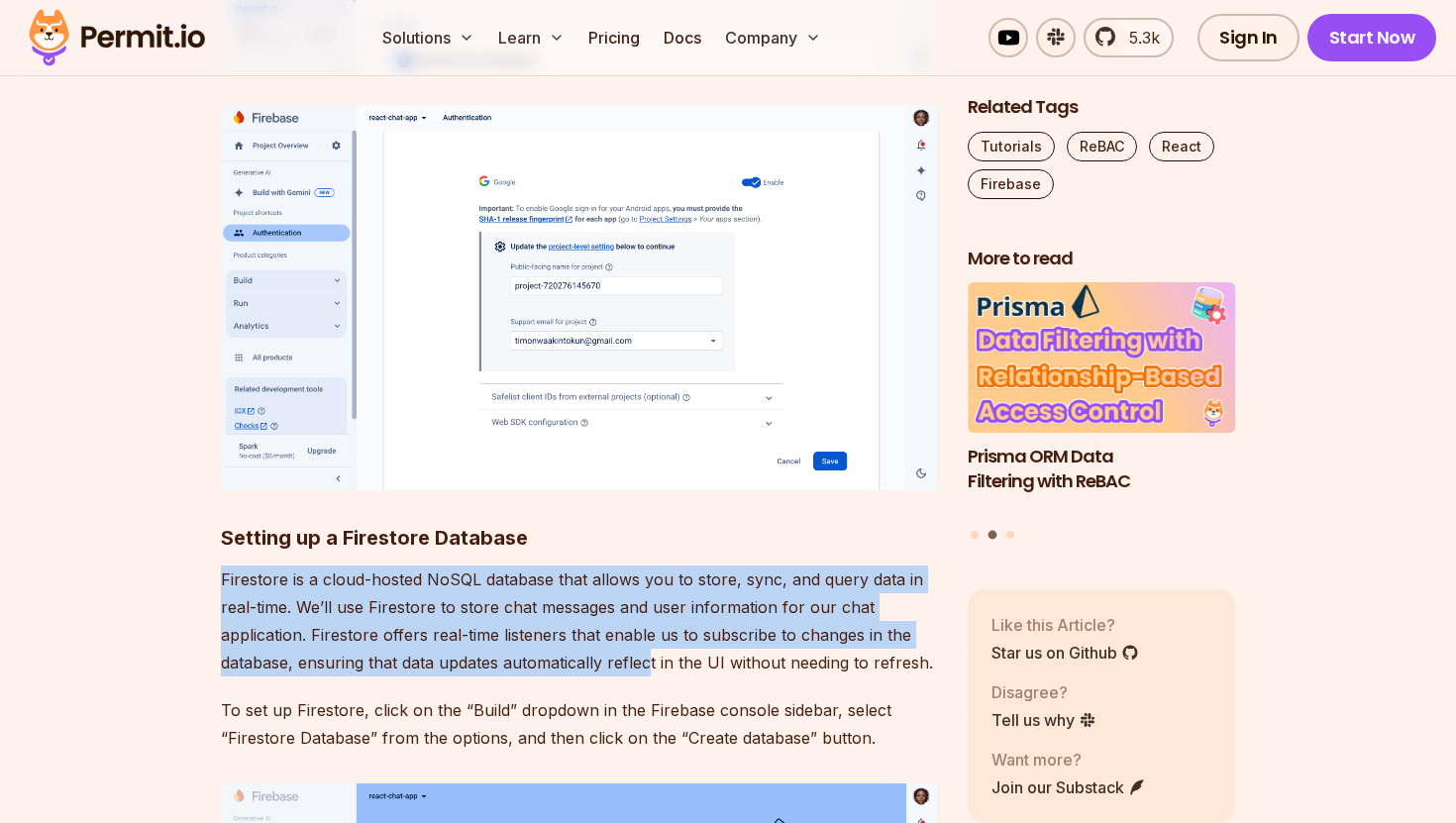 drag, startPoint x: 638, startPoint y: 555, endPoint x: 653, endPoint y: 658, distance: 104.086502 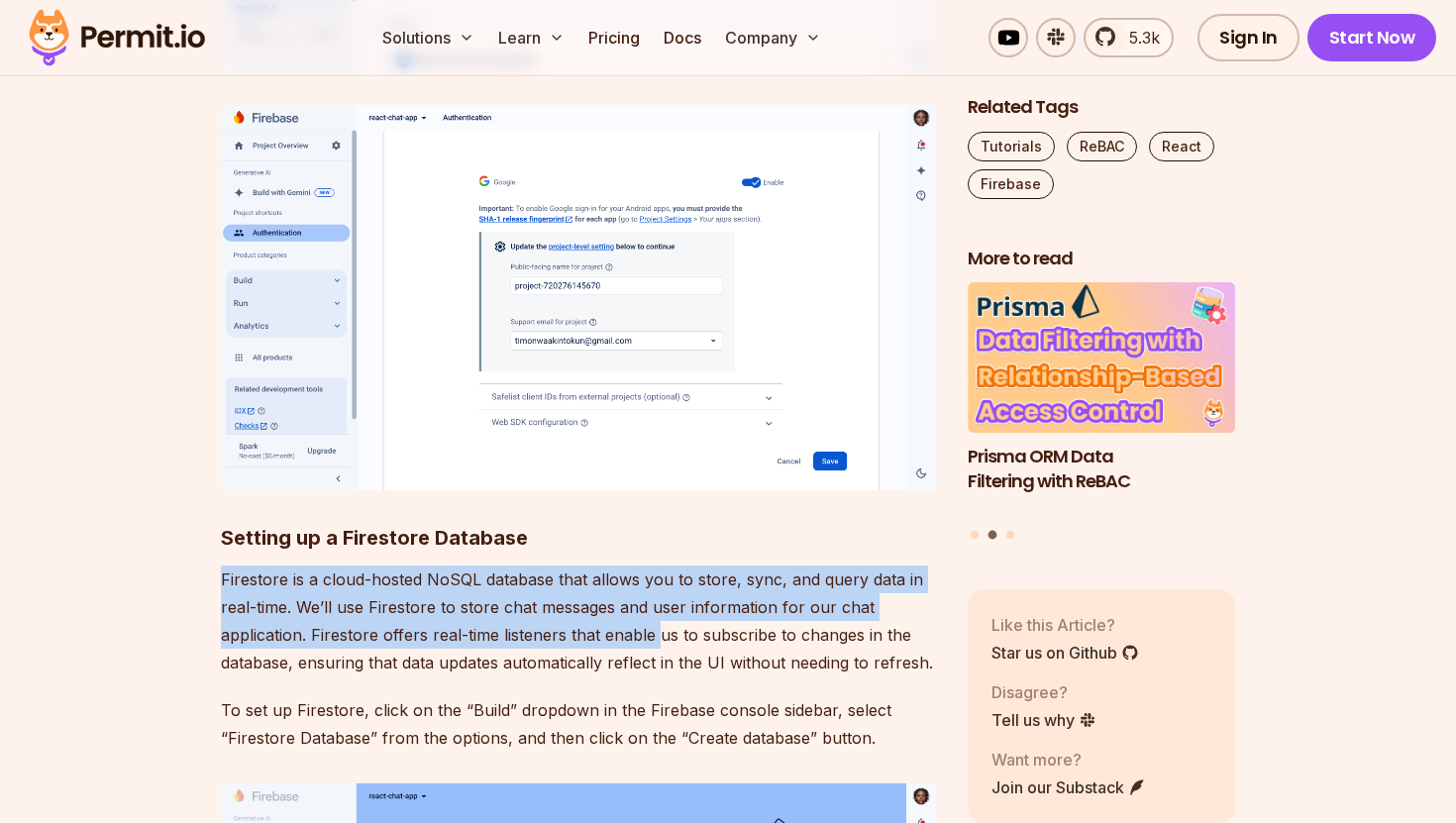 drag, startPoint x: 650, startPoint y: 555, endPoint x: 668, endPoint y: 657, distance: 103.57606 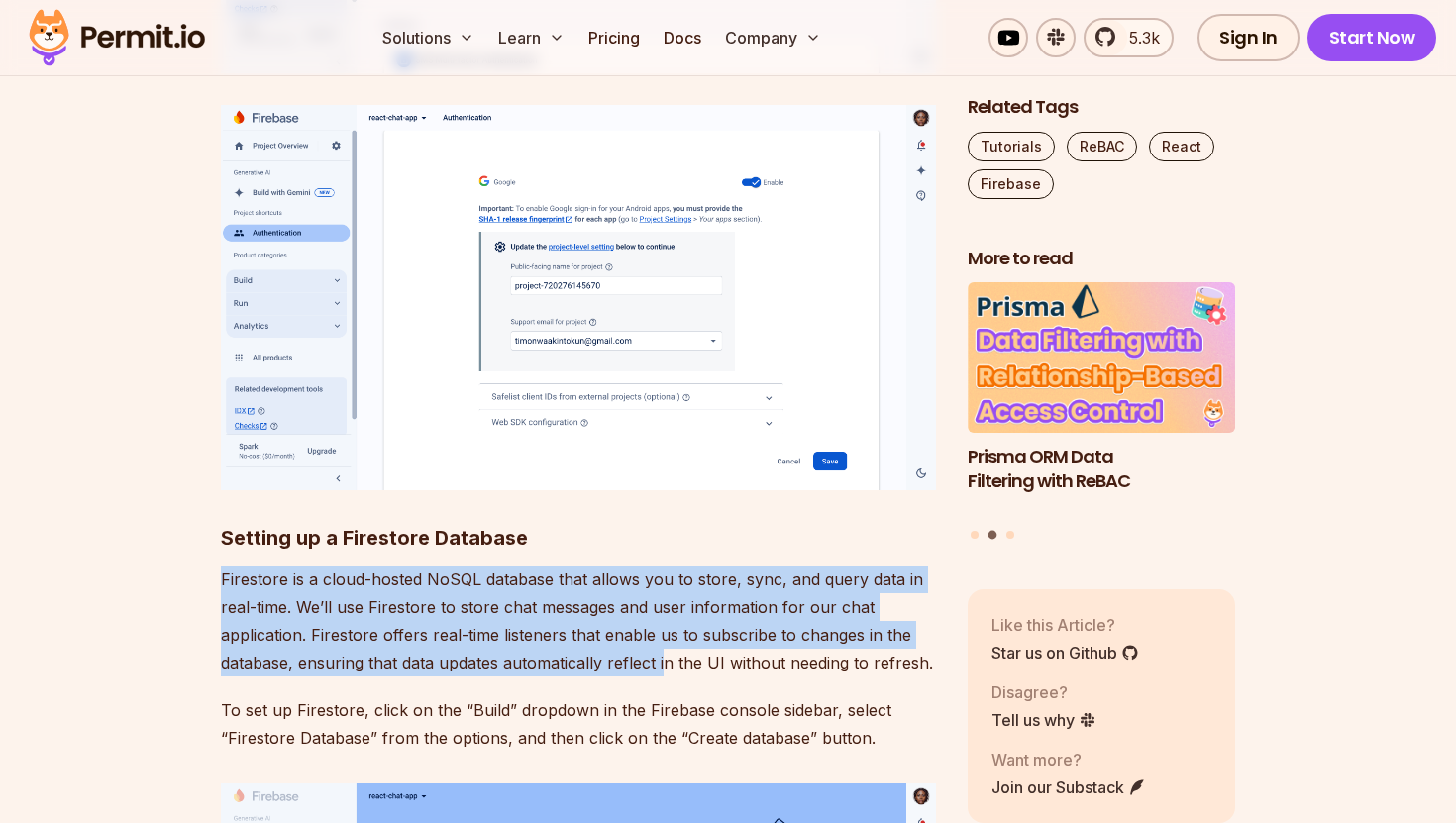 click on "Firestore is a cloud-hosted NoSQL database that allows you to store, sync, and query data in real-time. We’ll use Firestore to store chat messages and user information for our chat application. Firestore offers real-time listeners that enable us to subscribe to changes in the database, ensuring that data updates automatically reflect in the UI without needing to refresh." at bounding box center [578, 621] 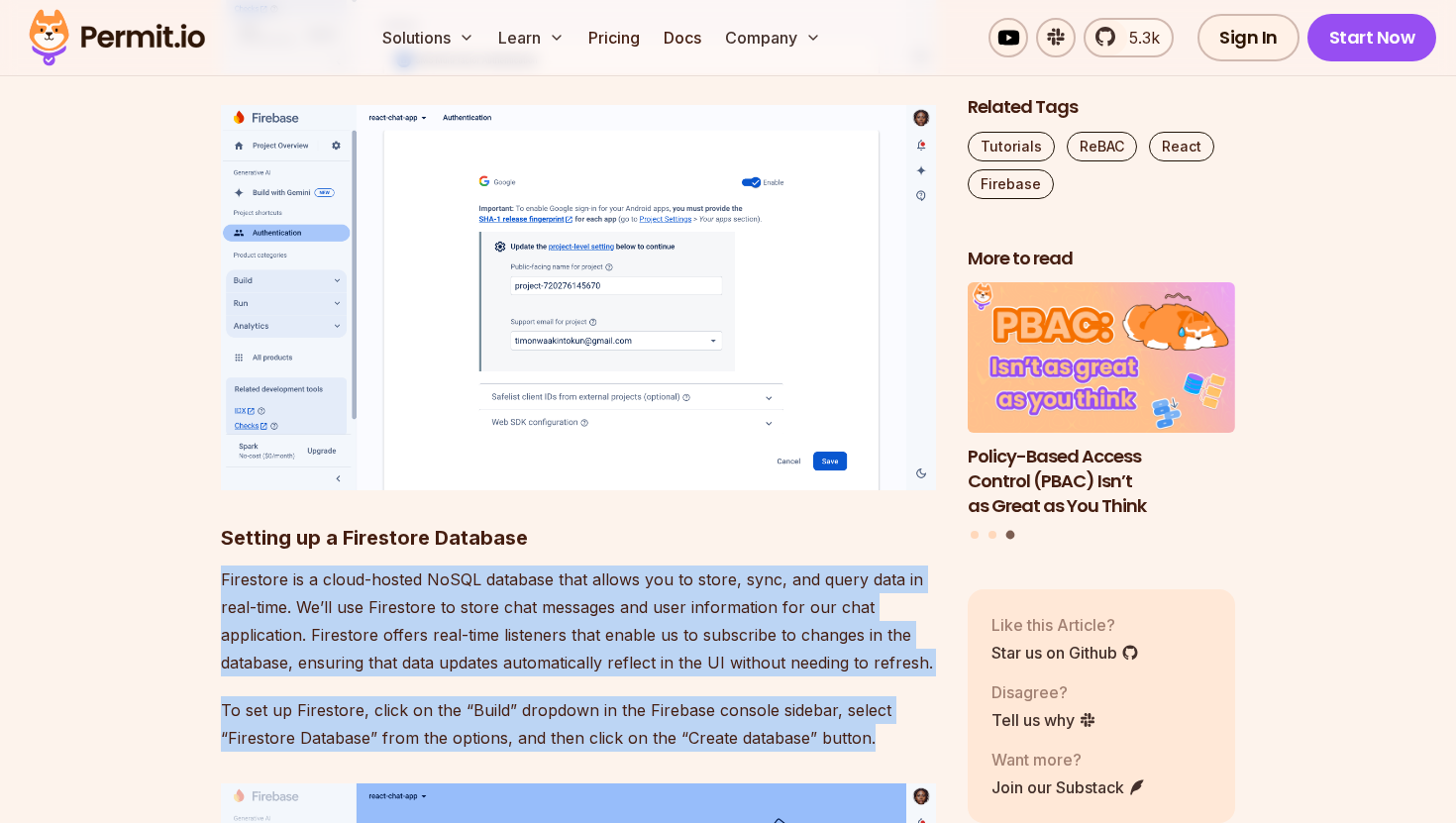 drag, startPoint x: 893, startPoint y: 732, endPoint x: 742, endPoint y: 549, distance: 237.25514 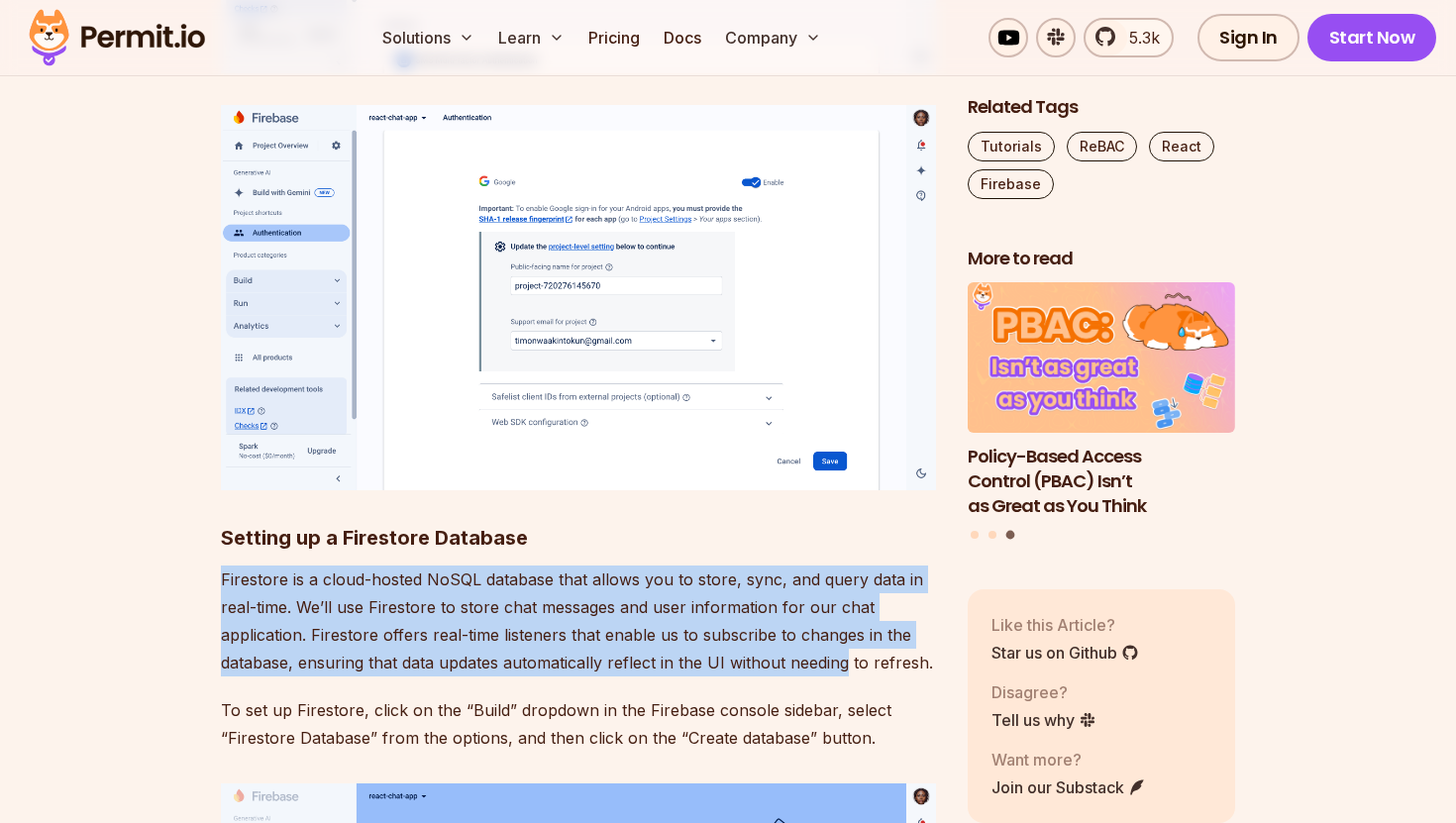 drag, startPoint x: 742, startPoint y: 549, endPoint x: 805, endPoint y: 682, distance: 147.16657 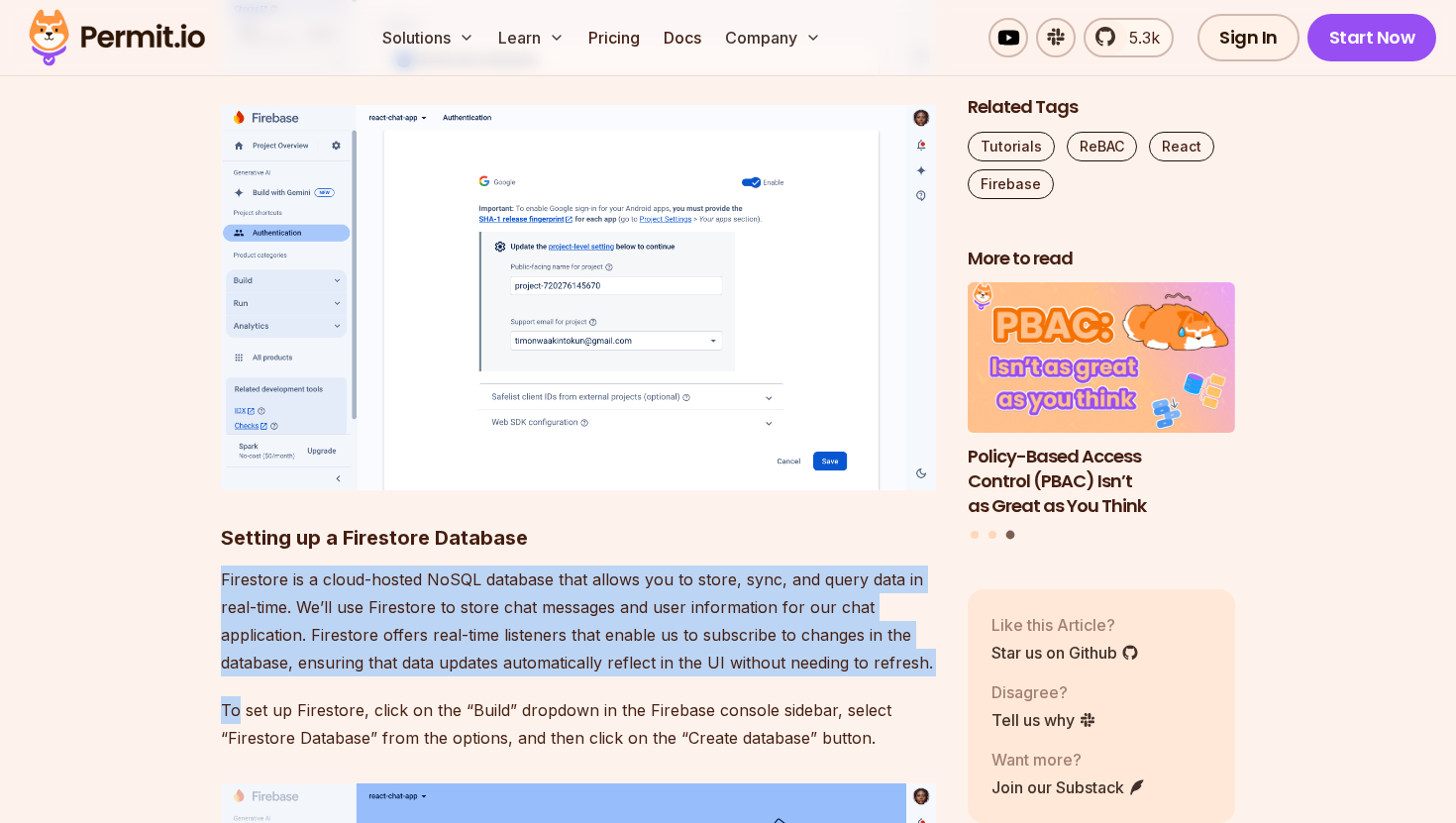 click on "Solid security is essential when building a chat application, especially one involving real-time data and sensitive information. Managing which users have access to which parts of your application requires implementing an authorization model, in this particular case, one based on the relationships between users and resources with varying user privileges. This guide shows you how to create a secure chat app using React for the user interface, Firebase for real-time data management and authentication, and Permit to implement fine-grained authorization with Relationship-Based Access Control. You’ll learn how to set up different user roles, from moderators with complete control over chat rooms to regular users who can only send and view messages. Whether new to Permit or experienced with Firebase, this guide will walk you through step-by-step instructions for building a secure, real-time chat application. Tool Overview React Firebase Permit git  cd" at bounding box center (578, 9619) 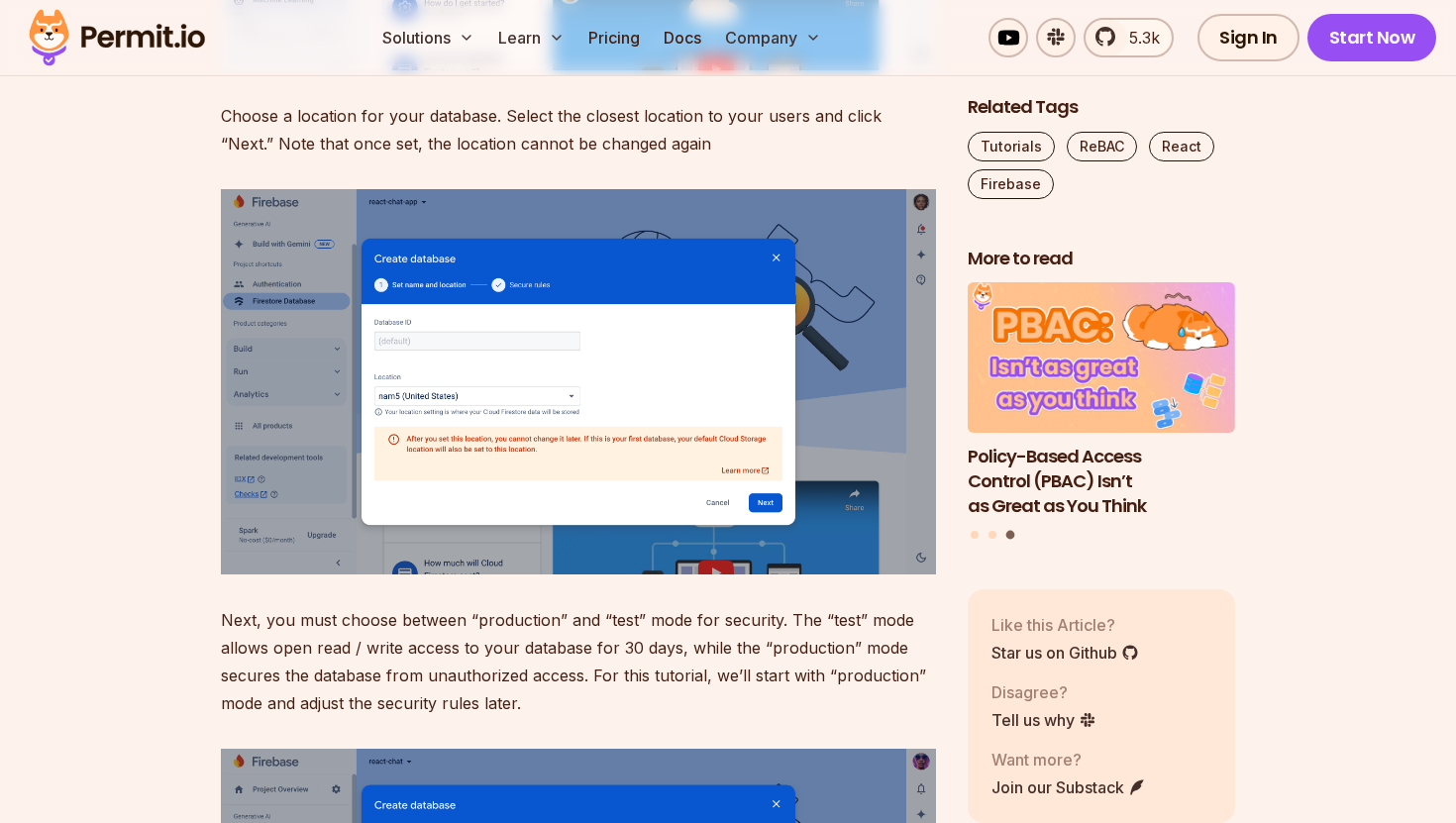 scroll, scrollTop: 7533, scrollLeft: 0, axis: vertical 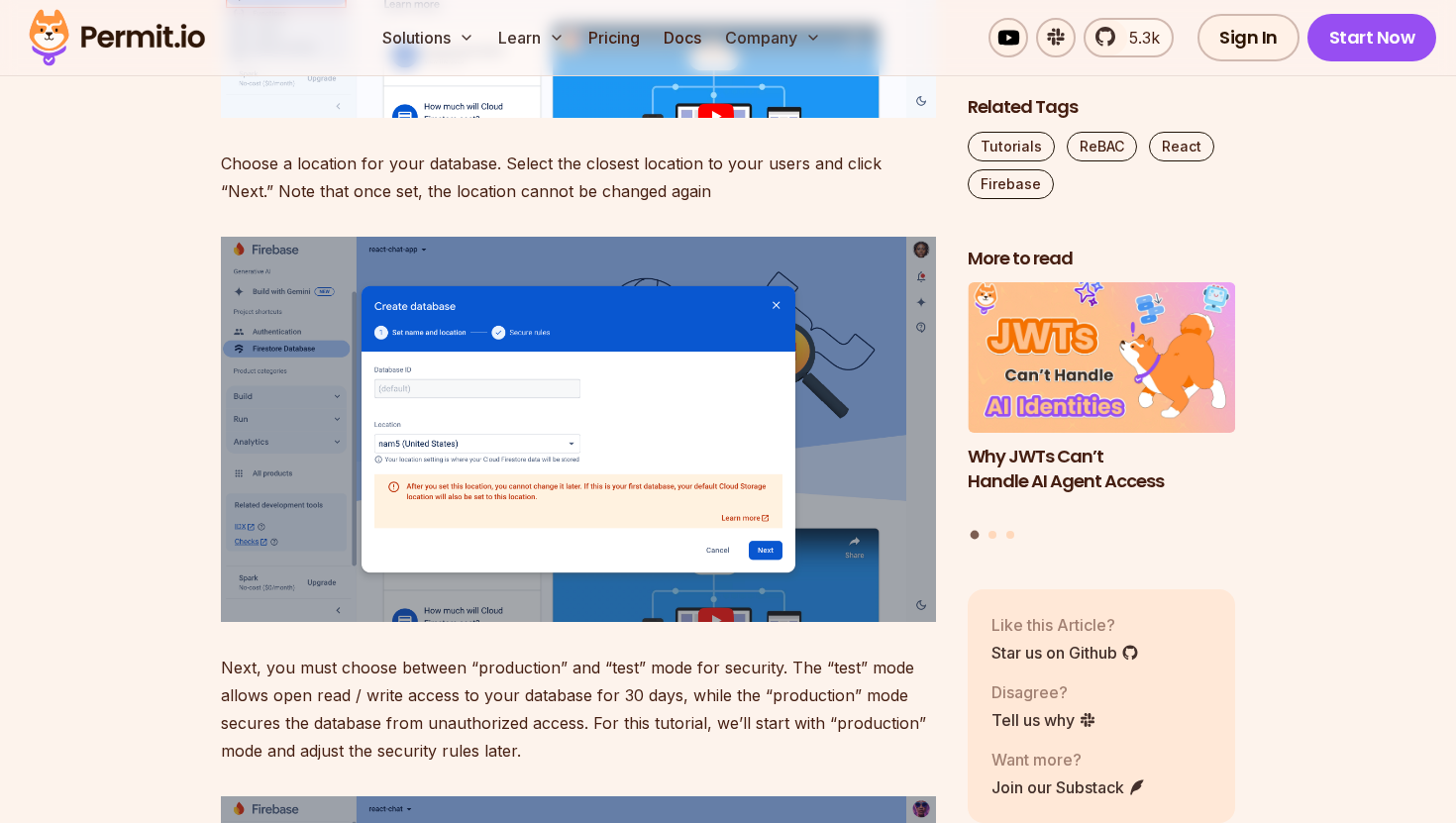 click on "Next, you must choose between “production” and “test” mode for security. The “test” mode allows open read / write access to your database for 30 days, while the “production” mode secures the database from unauthorized access. For this tutorial, we’ll start with “production” mode and adjust the security rules later." at bounding box center (578, 709) 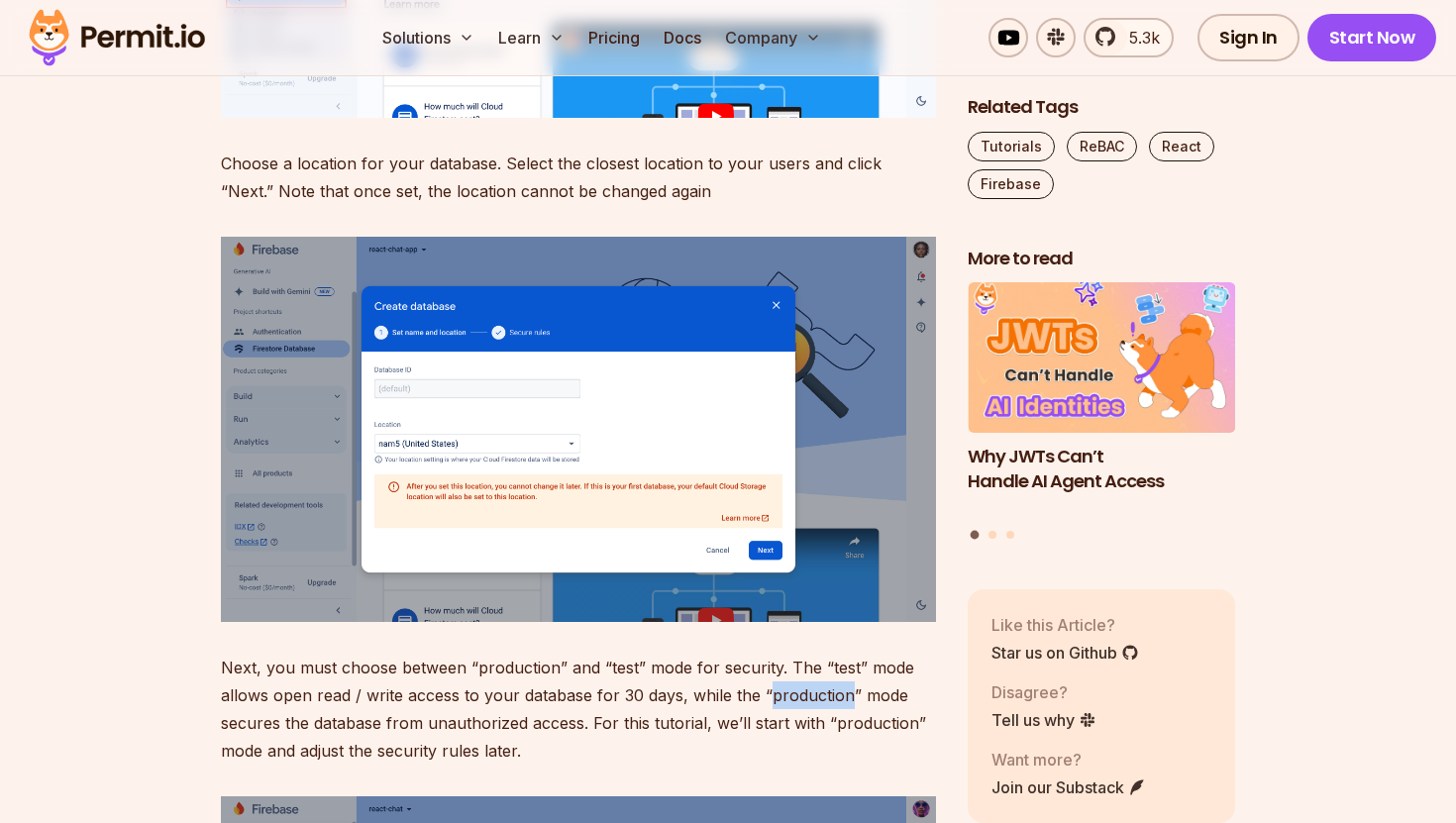 click on "Next, you must choose between “production” and “test” mode for security. The “test” mode allows open read / write access to your database for 30 days, while the “production” mode secures the database from unauthorized access. For this tutorial, we’ll start with “production” mode and adjust the security rules later." at bounding box center (578, 709) 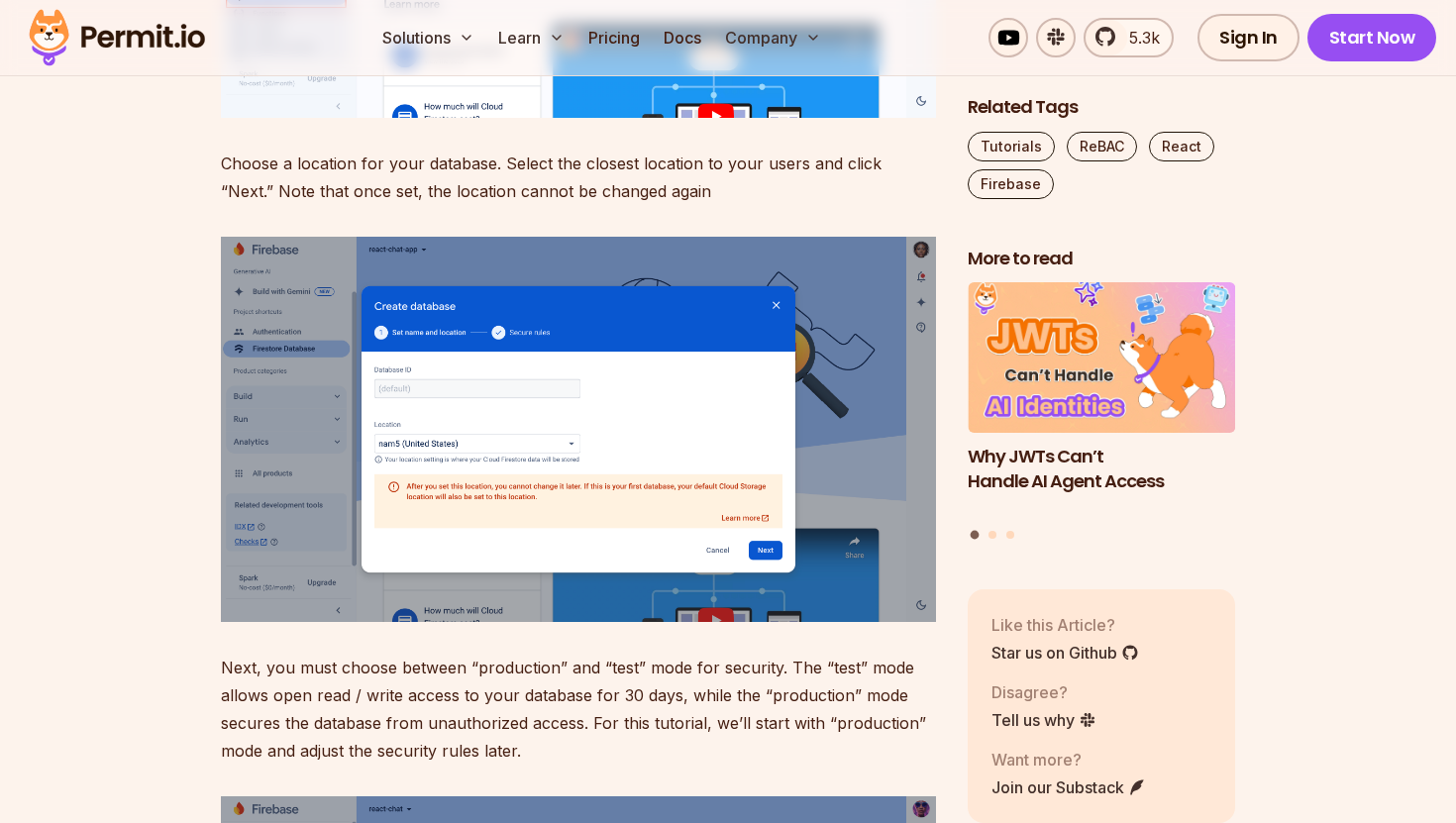 click on "Next, you must choose between “production” and “test” mode for security. The “test” mode allows open read / write access to your database for 30 days, while the “production” mode secures the database from unauthorized access. For this tutorial, we’ll start with “production” mode and adjust the security rules later." at bounding box center [578, 709] 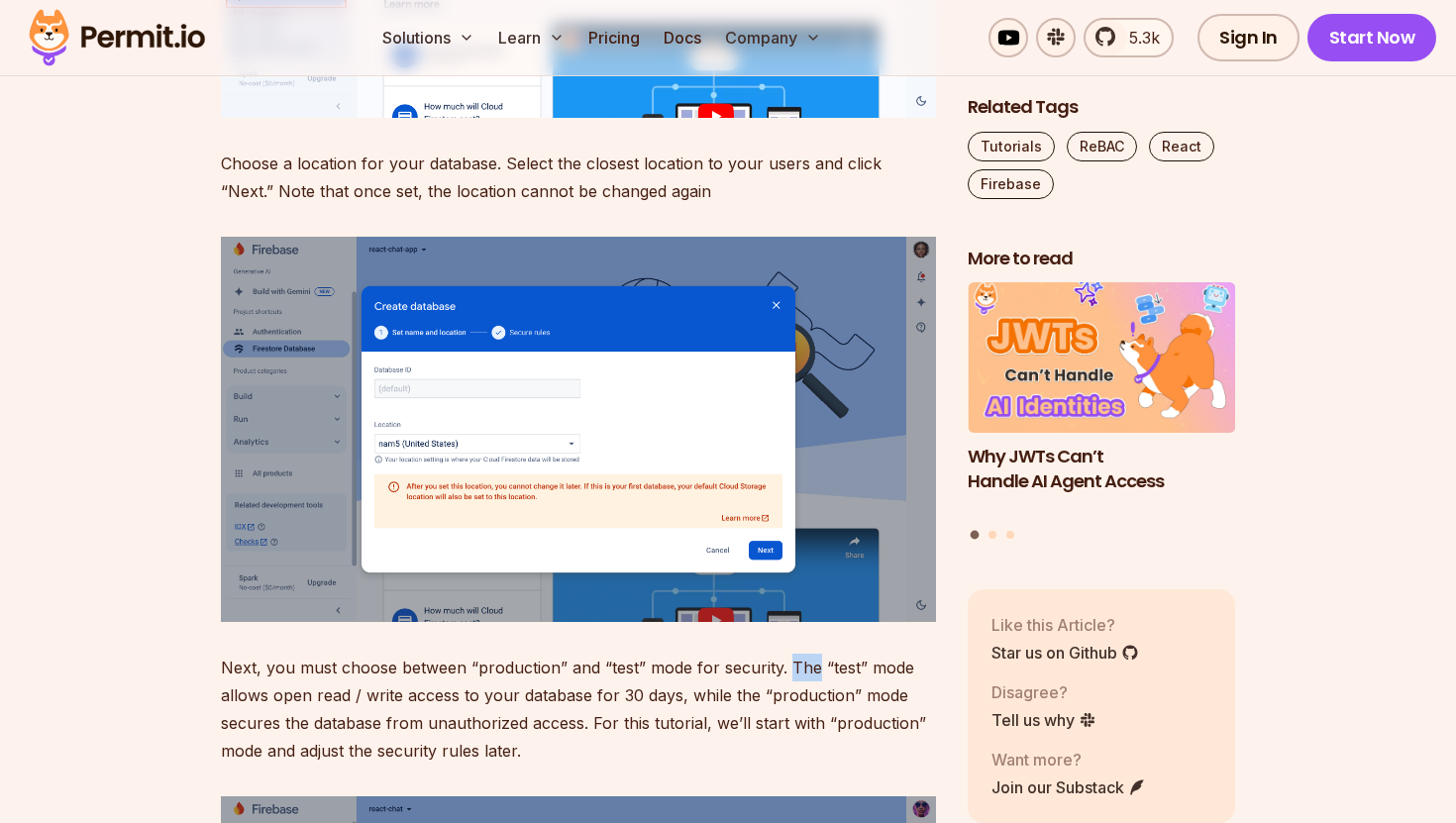 click on "Next, you must choose between “production” and “test” mode for security. The “test” mode allows open read / write access to your database for 30 days, while the “production” mode secures the database from unauthorized access. For this tutorial, we’ll start with “production” mode and adjust the security rules later." at bounding box center (578, 709) 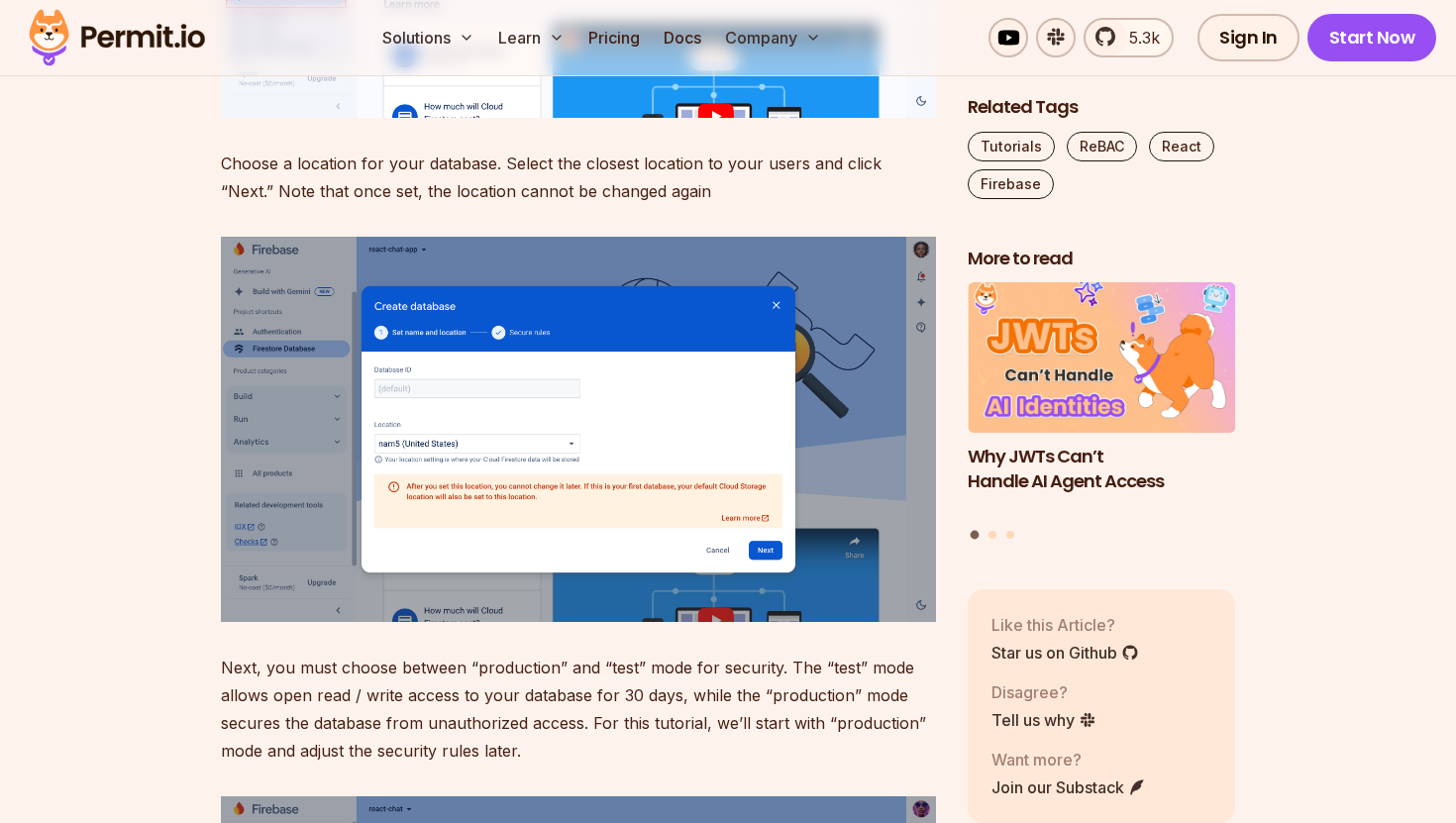 click on "Next, you must choose between “production” and “test” mode for security. The “test” mode allows open read / write access to your database for 30 days, while the “production” mode secures the database from unauthorized access. For this tutorial, we’ll start with “production” mode and adjust the security rules later." at bounding box center (578, 709) 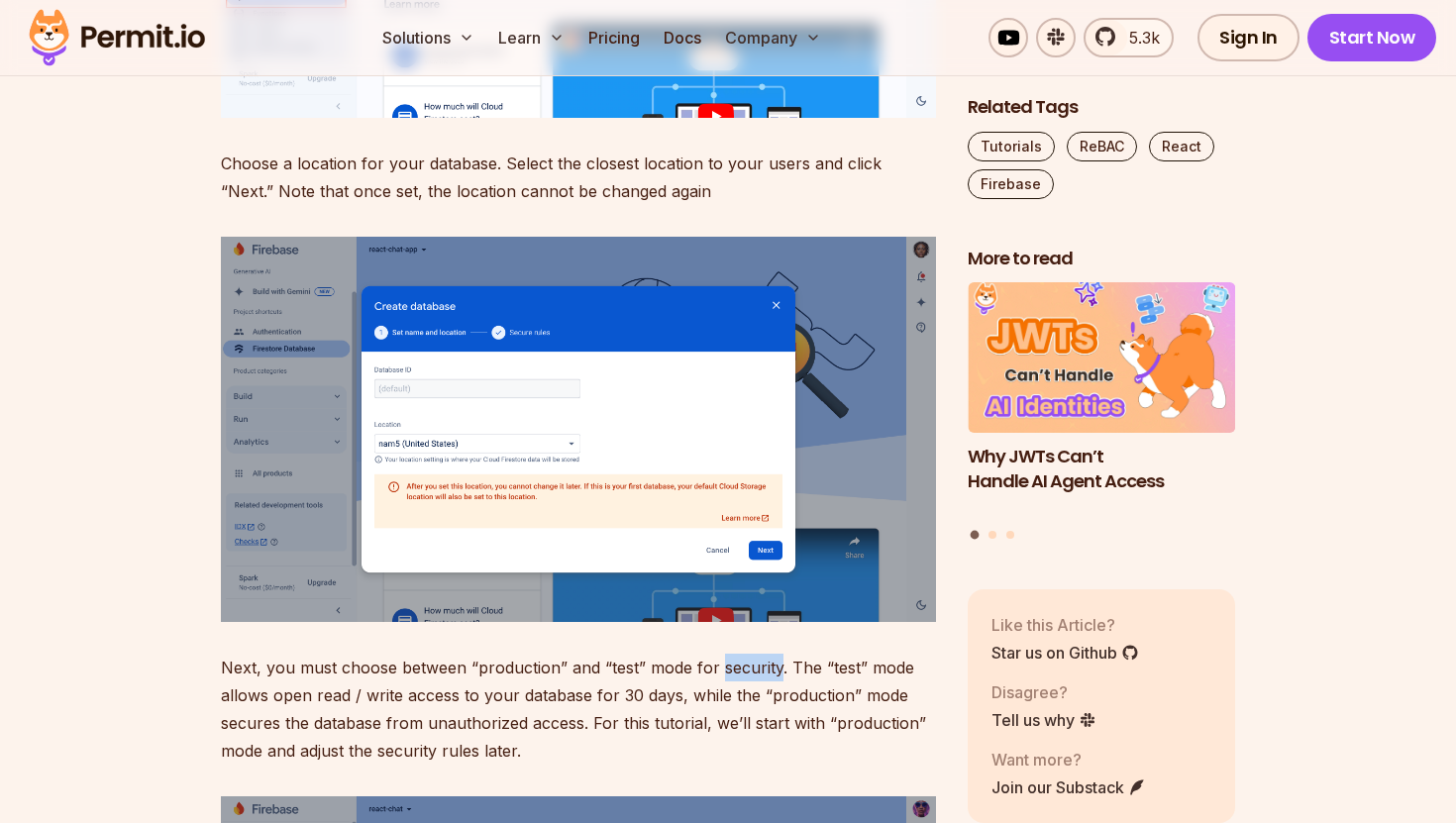 click on "Next, you must choose between “production” and “test” mode for security. The “test” mode allows open read / write access to your database for 30 days, while the “production” mode secures the database from unauthorized access. For this tutorial, we’ll start with “production” mode and adjust the security rules later." at bounding box center (578, 709) 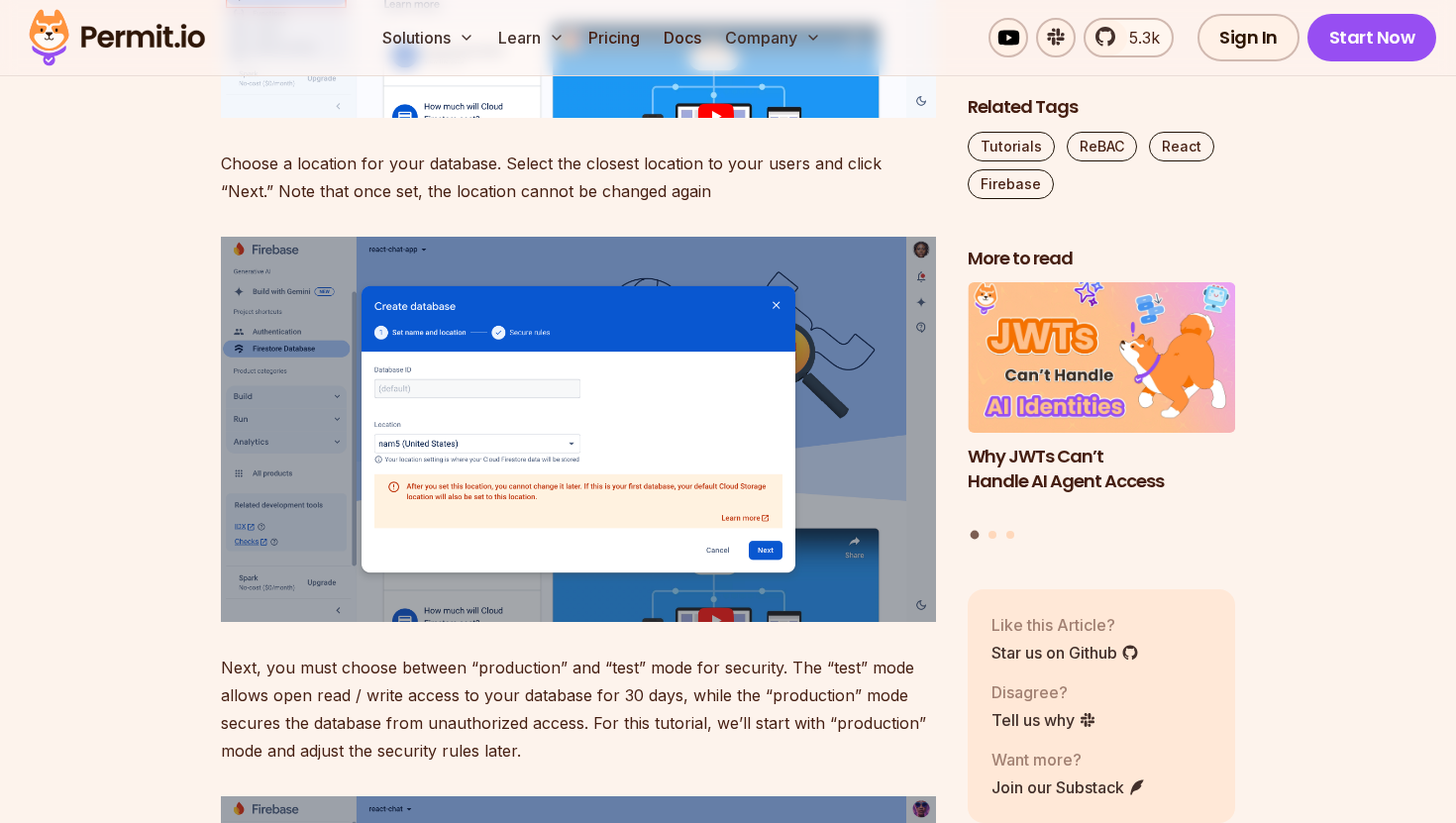 click on "Next, you must choose between “production” and “test” mode for security. The “test” mode allows open read / write access to your database for 30 days, while the “production” mode secures the database from unauthorized access. For this tutorial, we’ll start with “production” mode and adjust the security rules later." at bounding box center (578, 709) 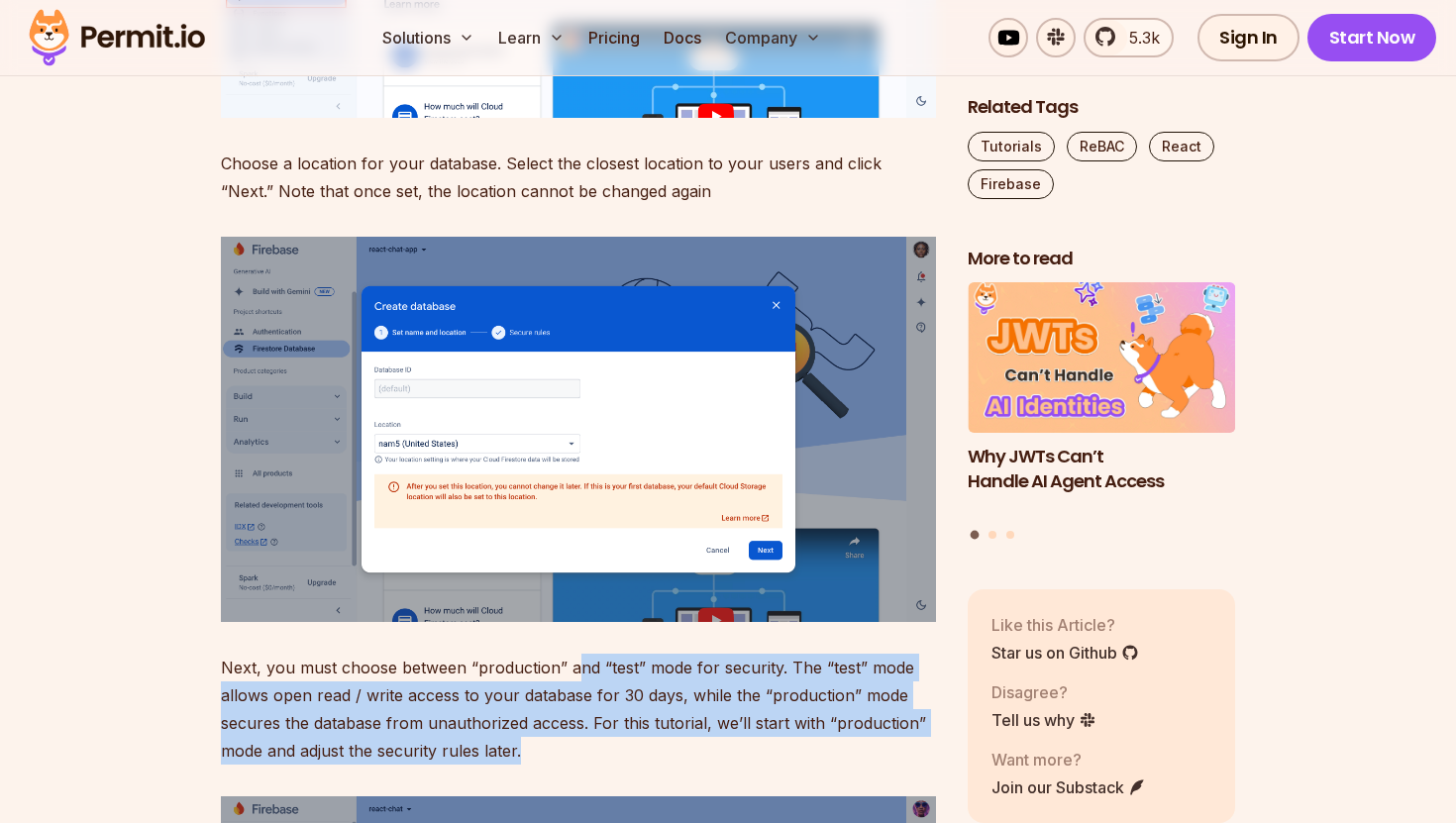 drag, startPoint x: 578, startPoint y: 675, endPoint x: 623, endPoint y: 742, distance: 80.70936 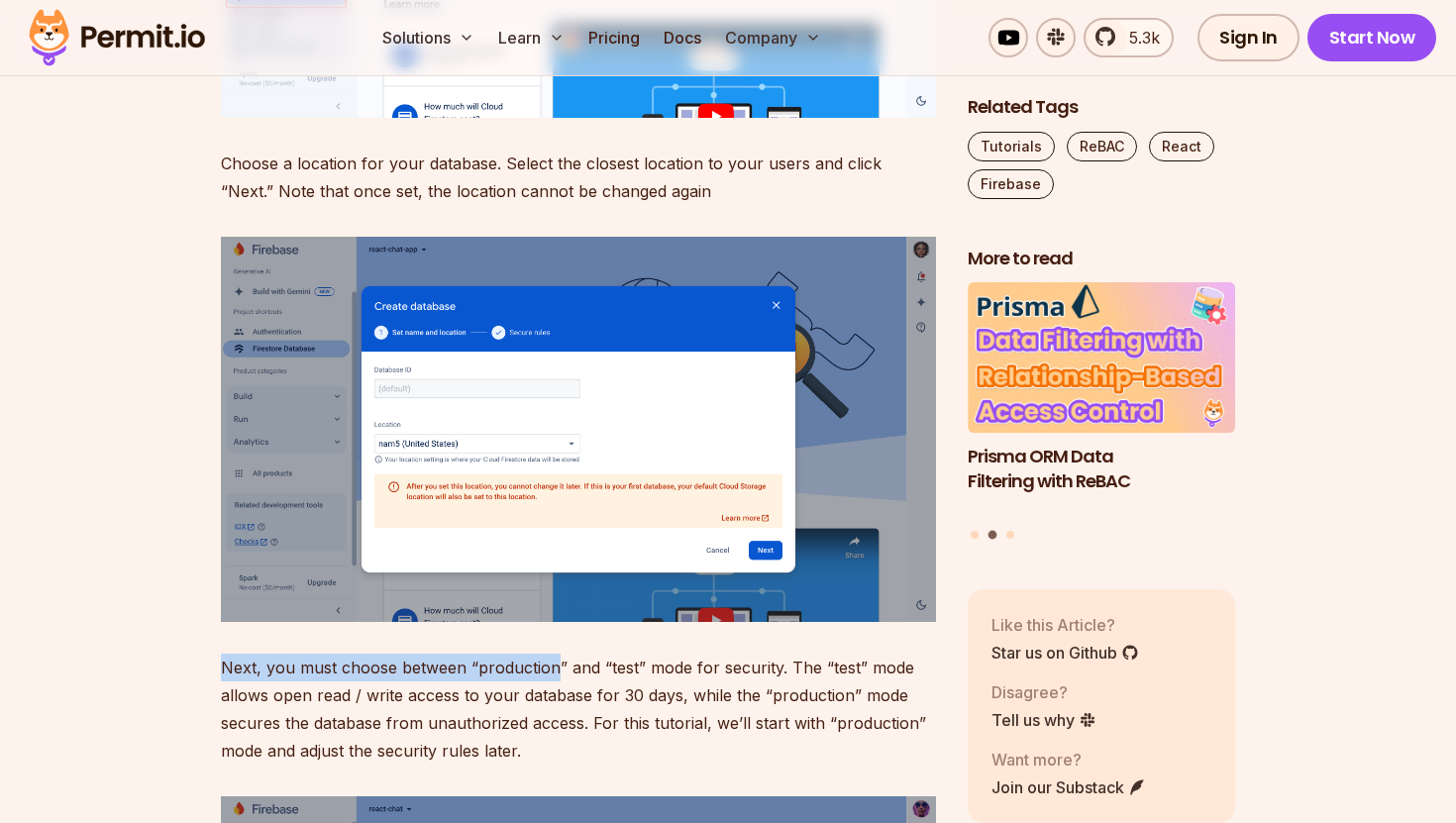 drag, startPoint x: 623, startPoint y: 742, endPoint x: 550, endPoint y: 660, distance: 109.78616 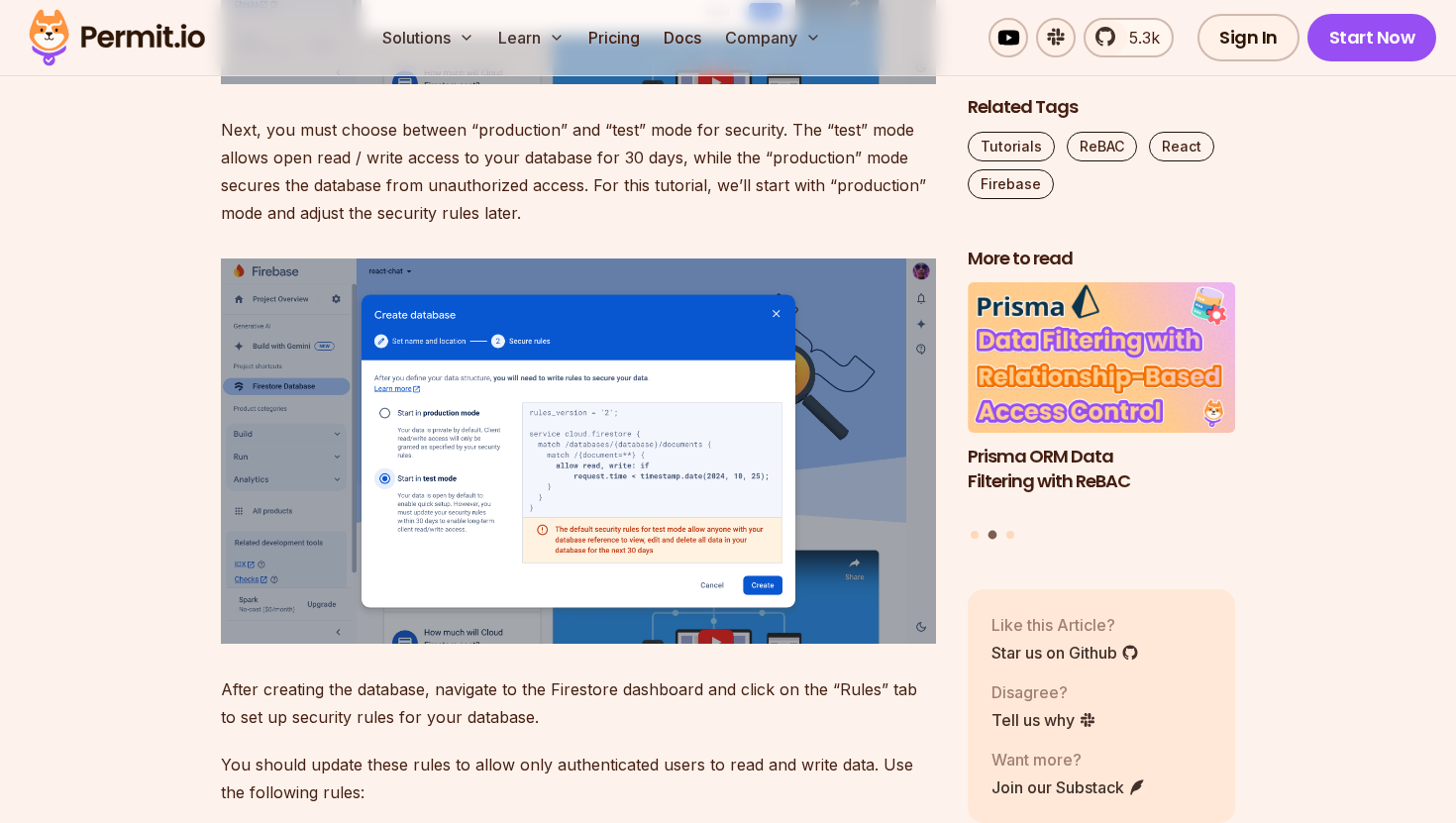 scroll, scrollTop: 8072, scrollLeft: 0, axis: vertical 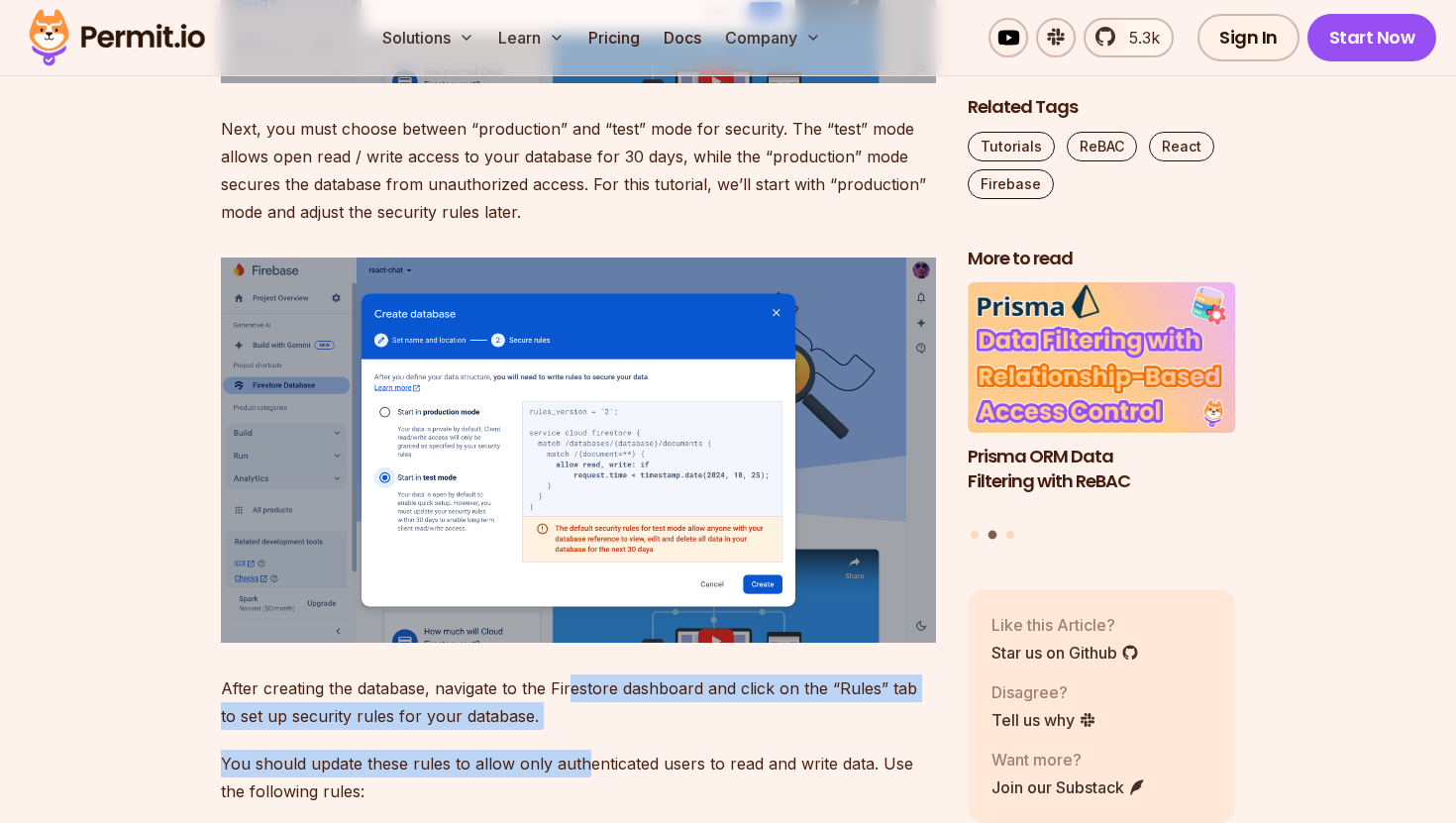 drag, startPoint x: 569, startPoint y: 699, endPoint x: 580, endPoint y: 777, distance: 78.7718 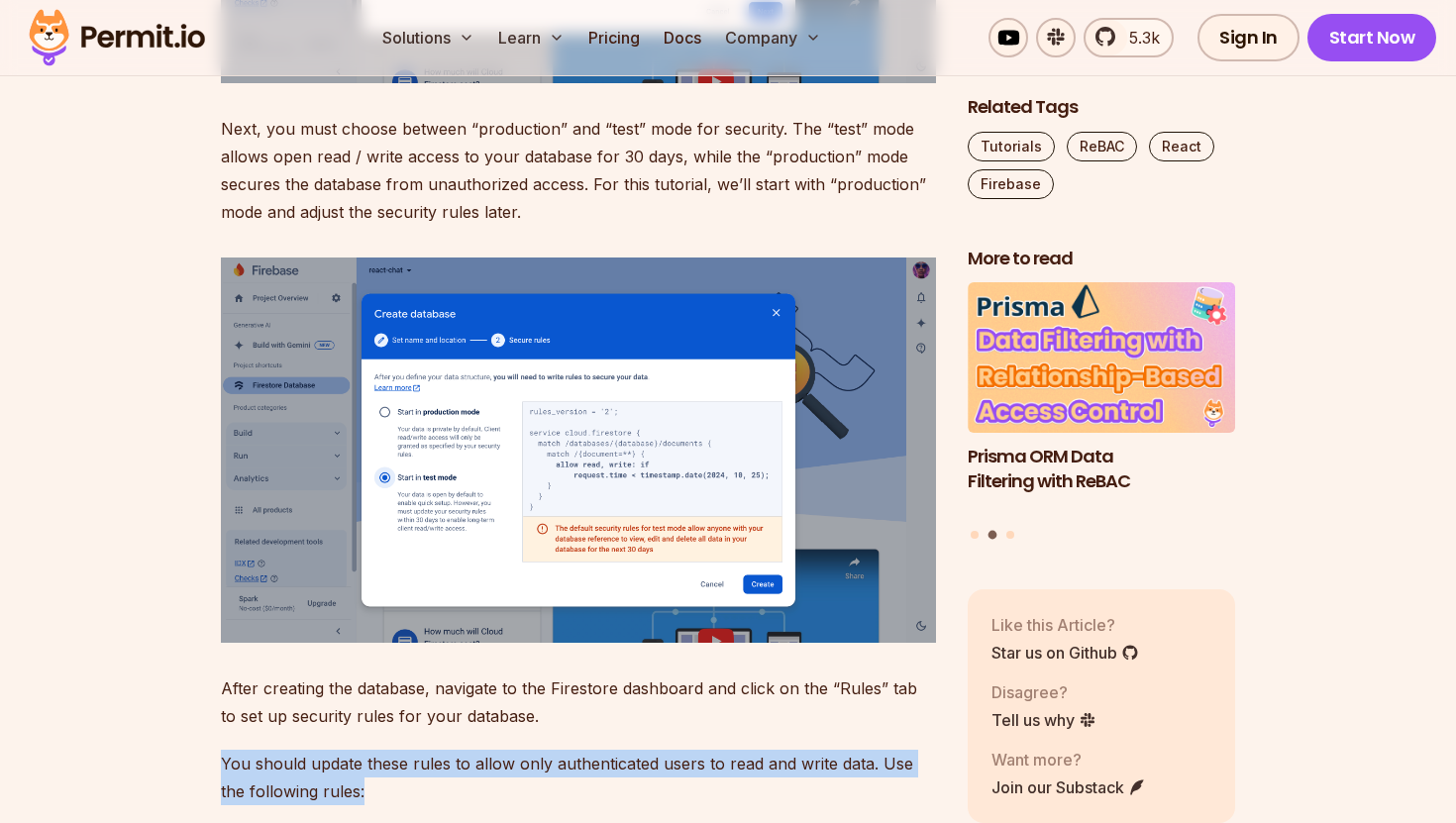 drag, startPoint x: 587, startPoint y: 793, endPoint x: 582, endPoint y: 717, distance: 76.1643 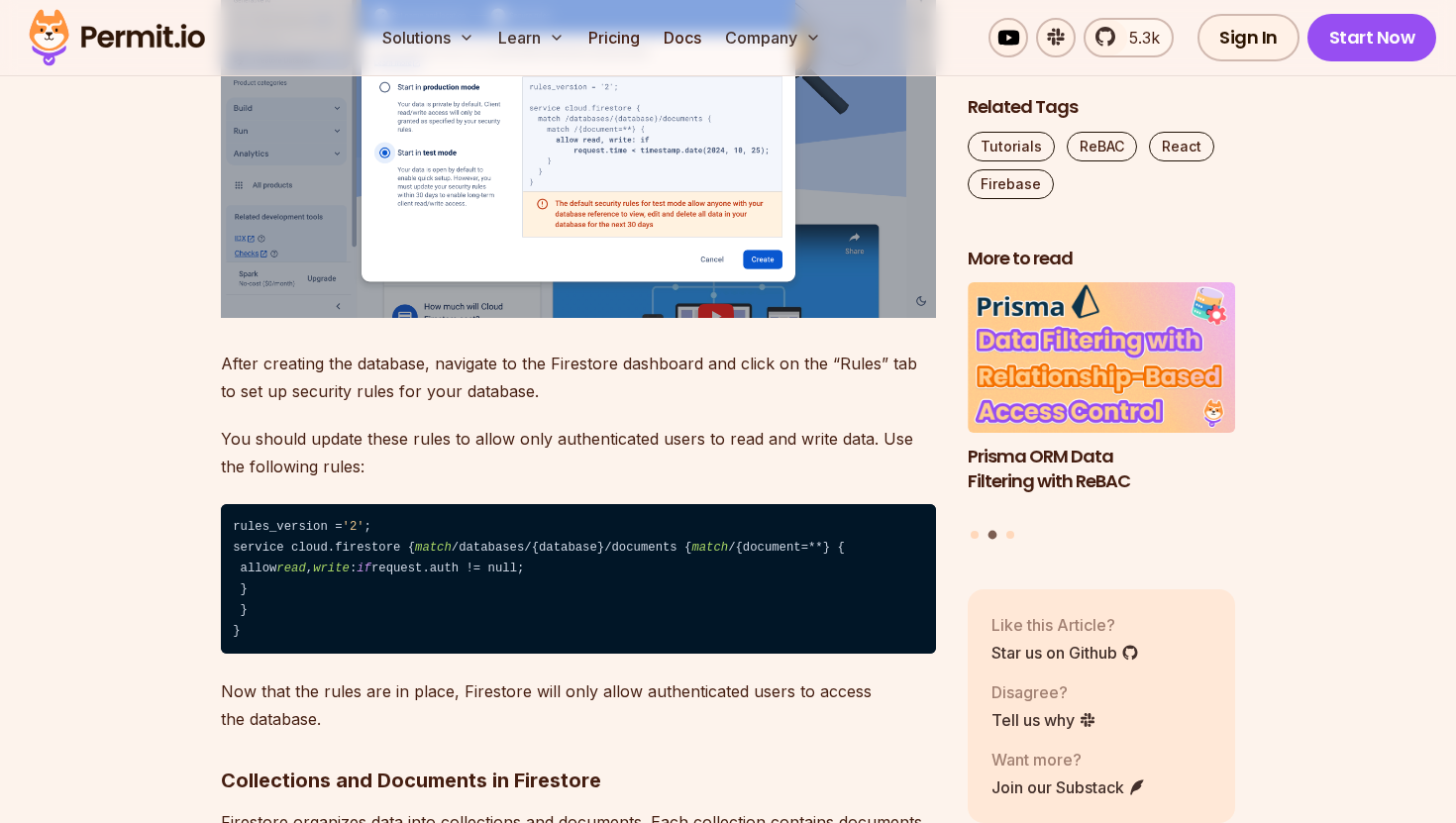 scroll, scrollTop: 8399, scrollLeft: 0, axis: vertical 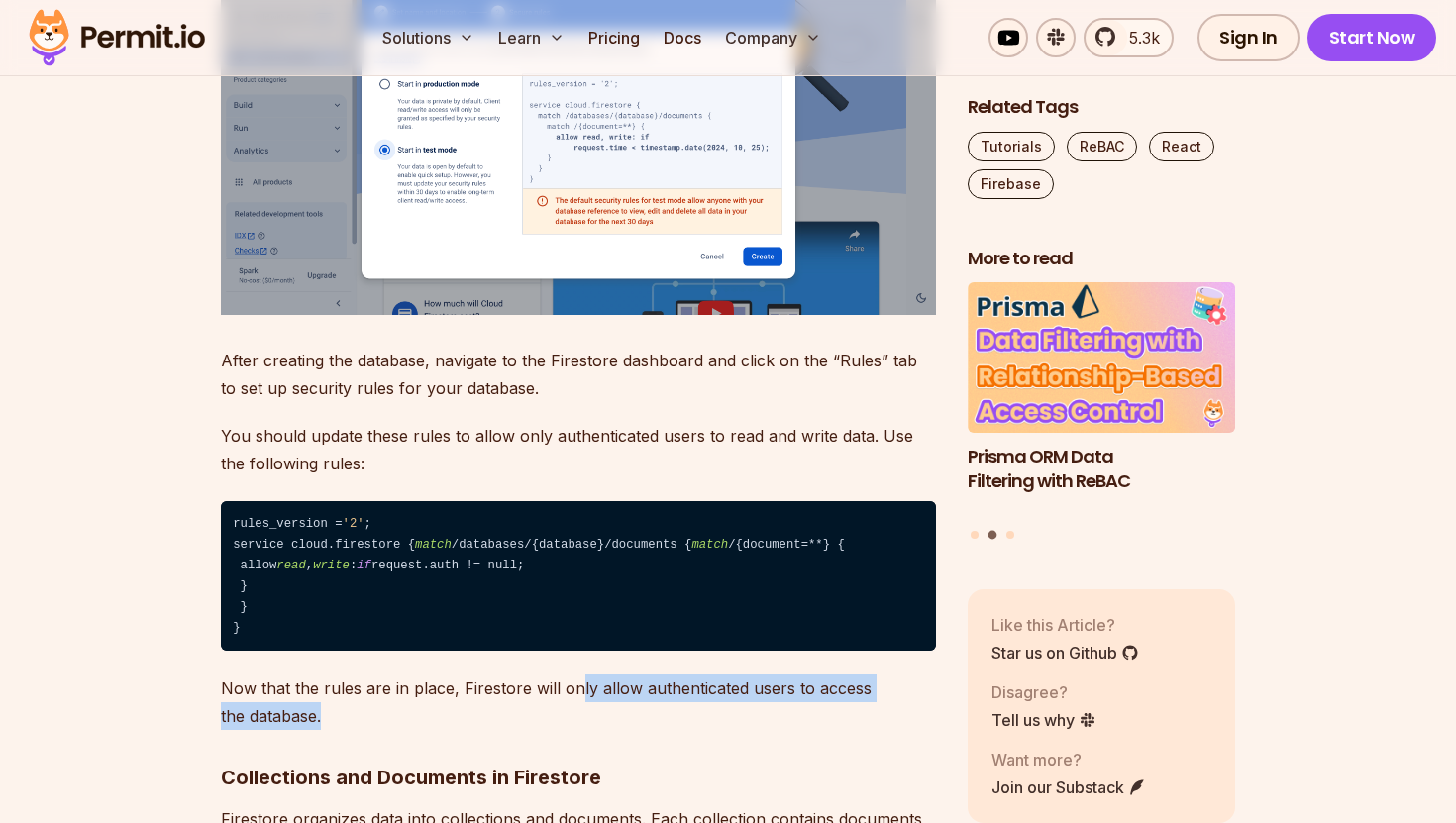 drag, startPoint x: 572, startPoint y: 717, endPoint x: 592, endPoint y: 751, distance: 39.446166 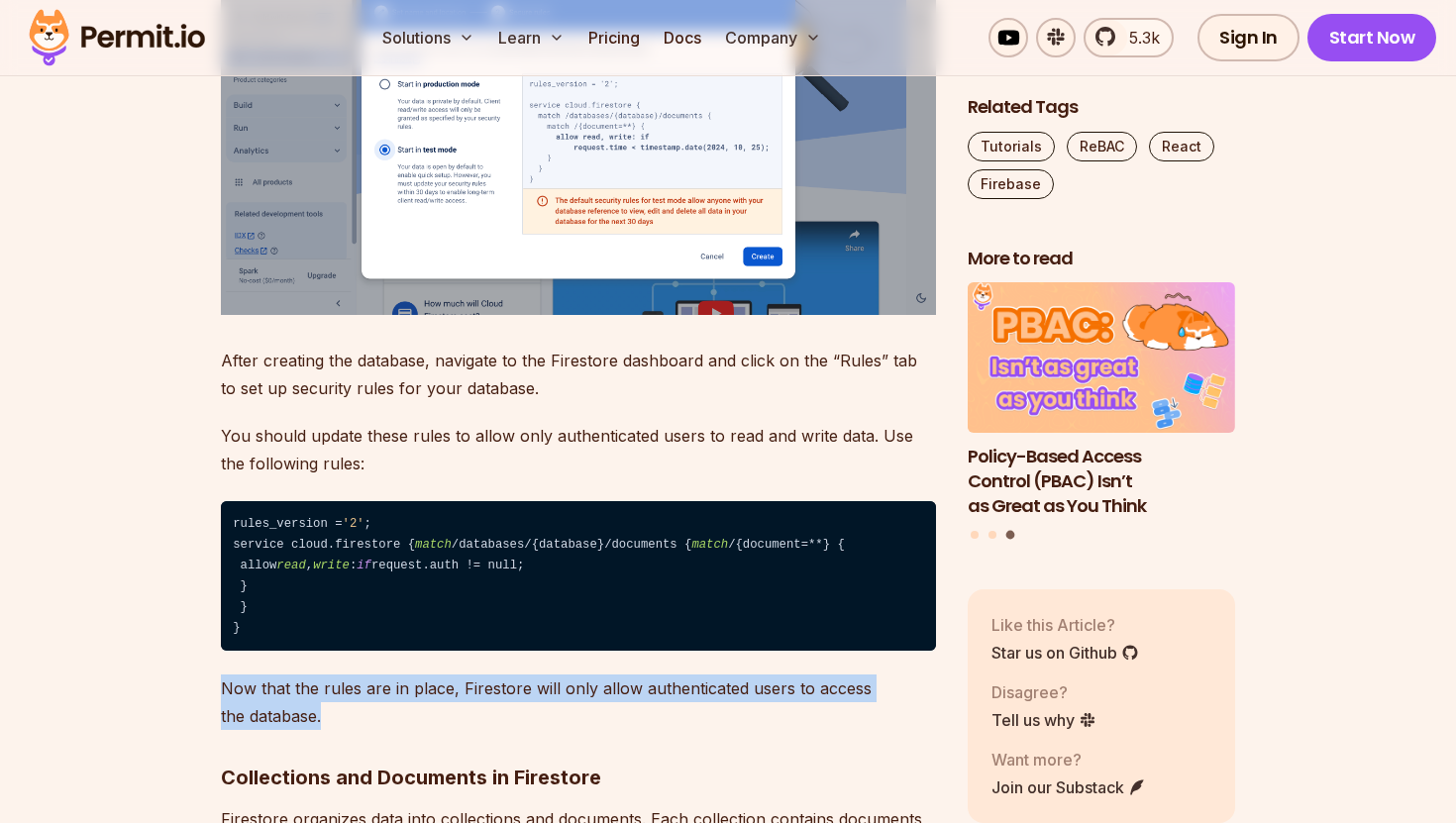 drag, startPoint x: 592, startPoint y: 751, endPoint x: 600, endPoint y: 712, distance: 39.812058 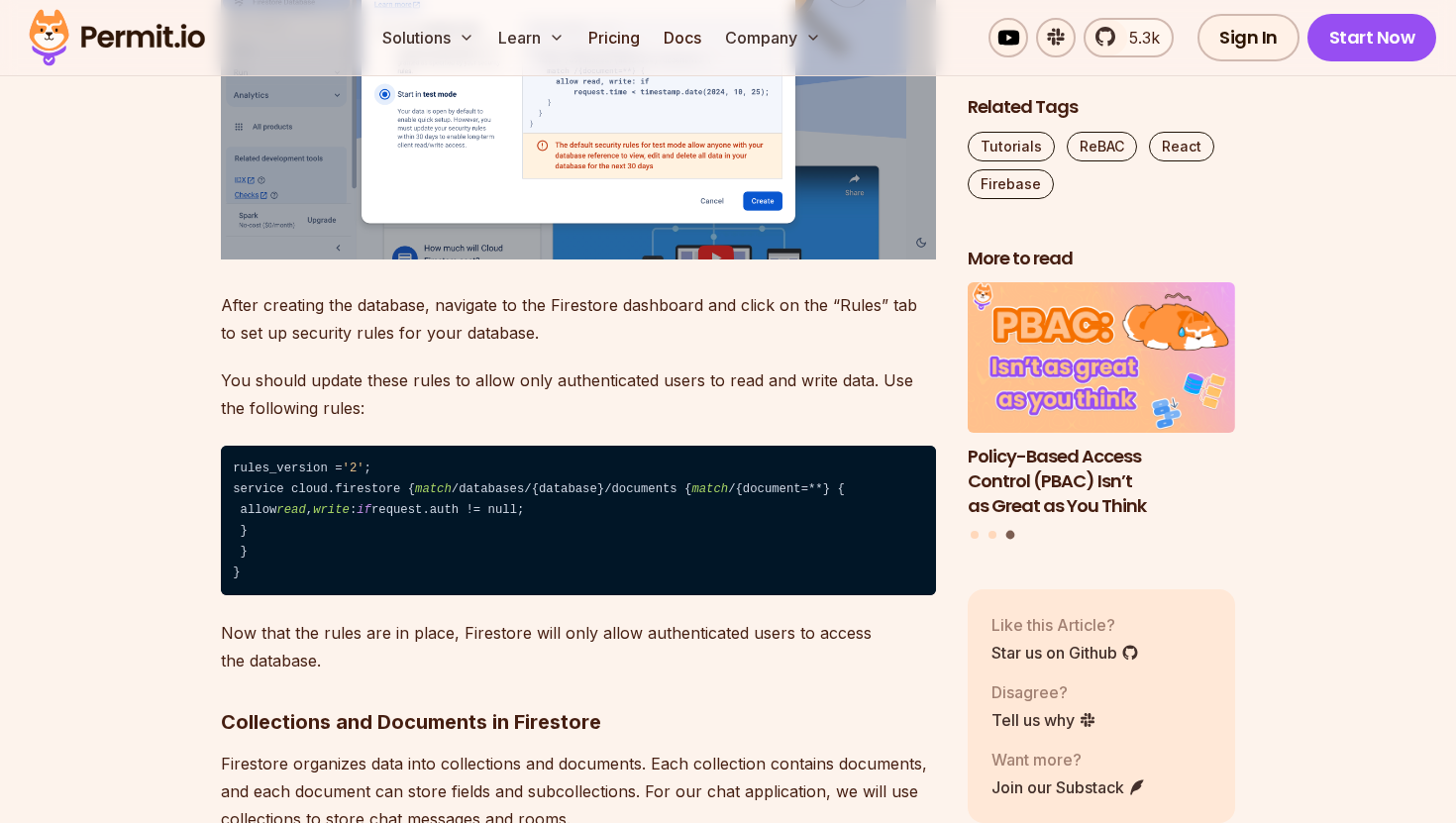 scroll, scrollTop: 8475, scrollLeft: 0, axis: vertical 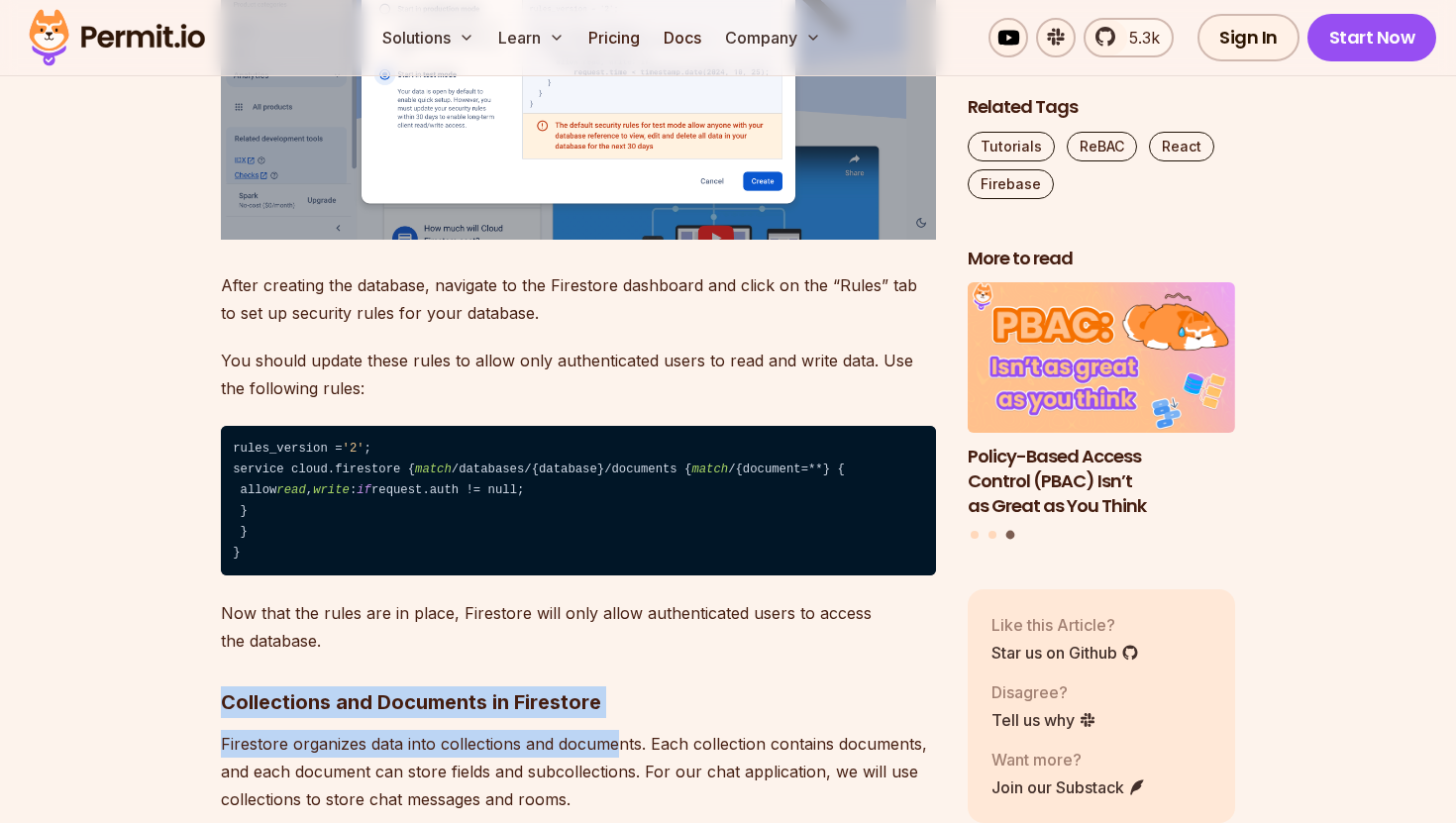 drag, startPoint x: 612, startPoint y: 714, endPoint x: 613, endPoint y: 788, distance: 74.00676 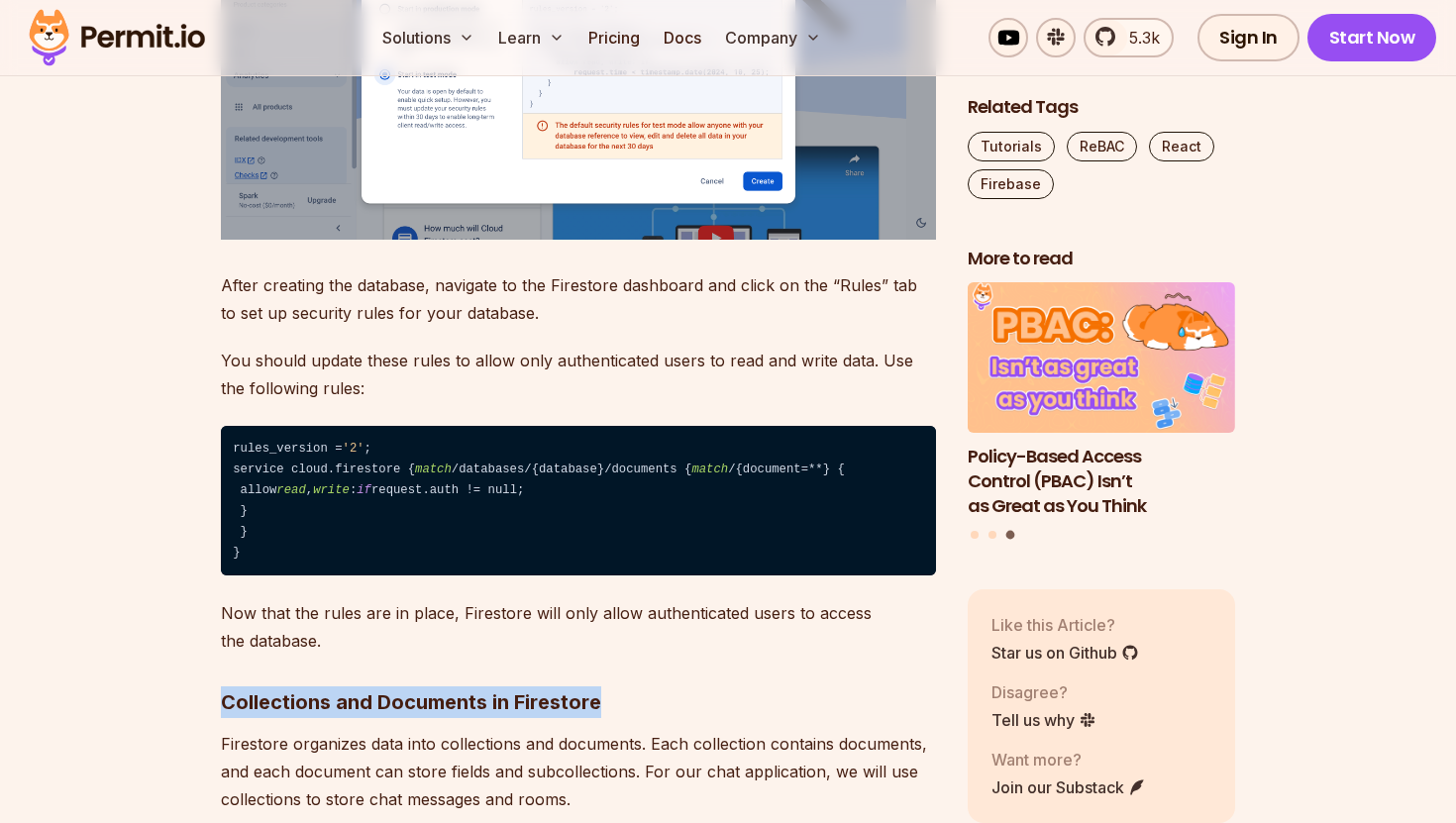 drag, startPoint x: 625, startPoint y: 719, endPoint x: 625, endPoint y: 756, distance: 37 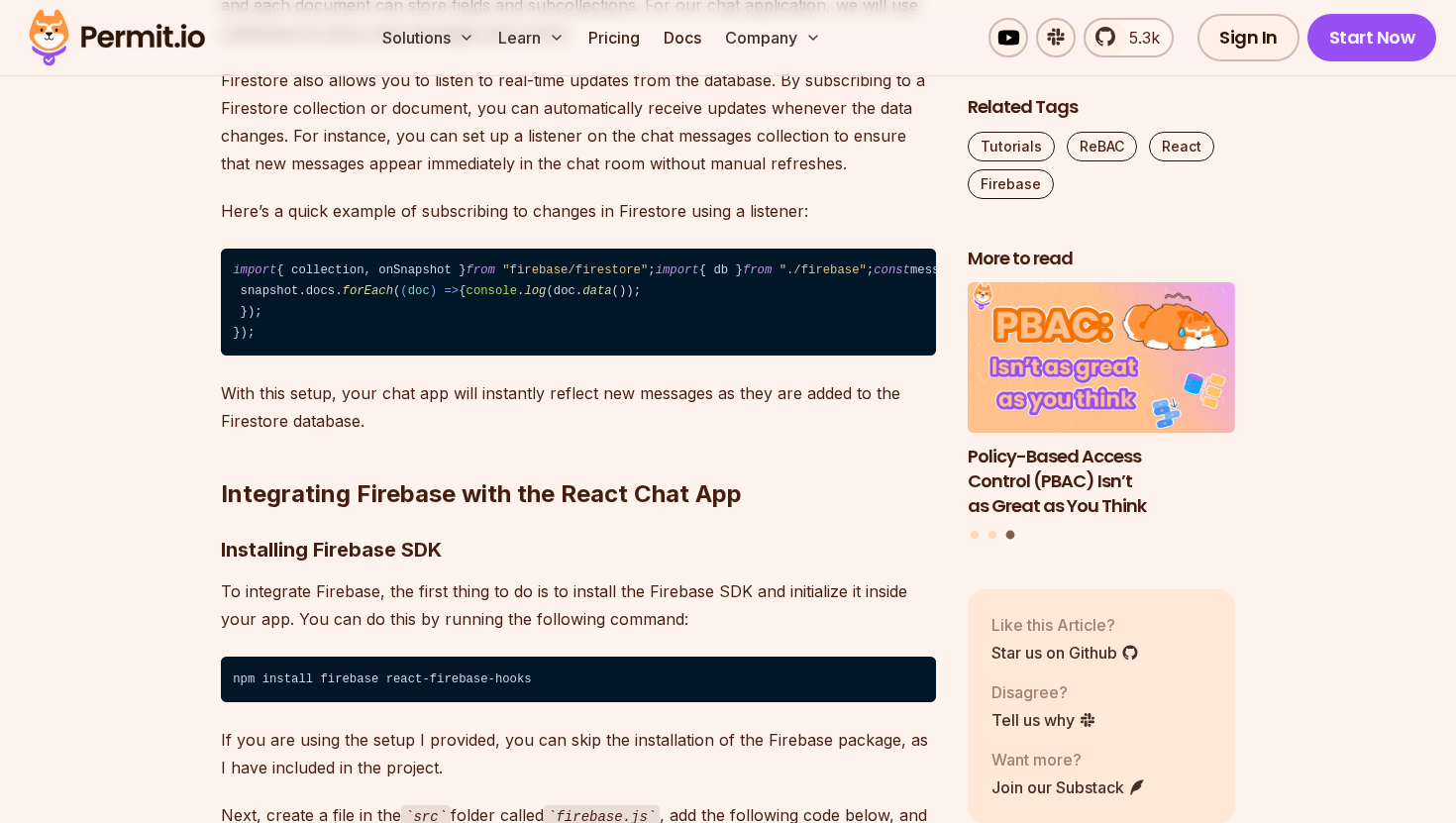 scroll, scrollTop: 9245, scrollLeft: 0, axis: vertical 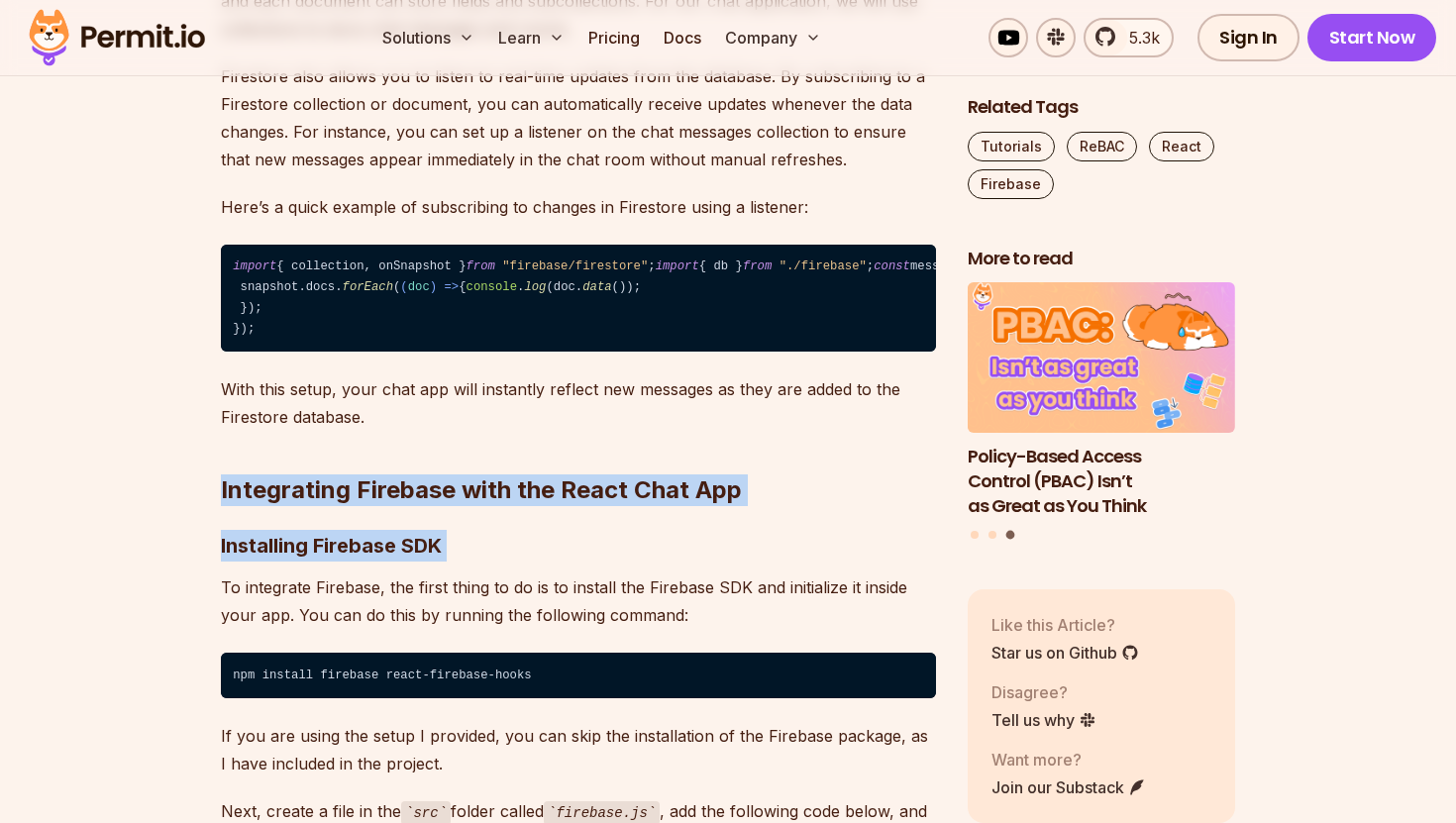 drag, startPoint x: 614, startPoint y: 729, endPoint x: 628, endPoint y: 635, distance: 95.03683 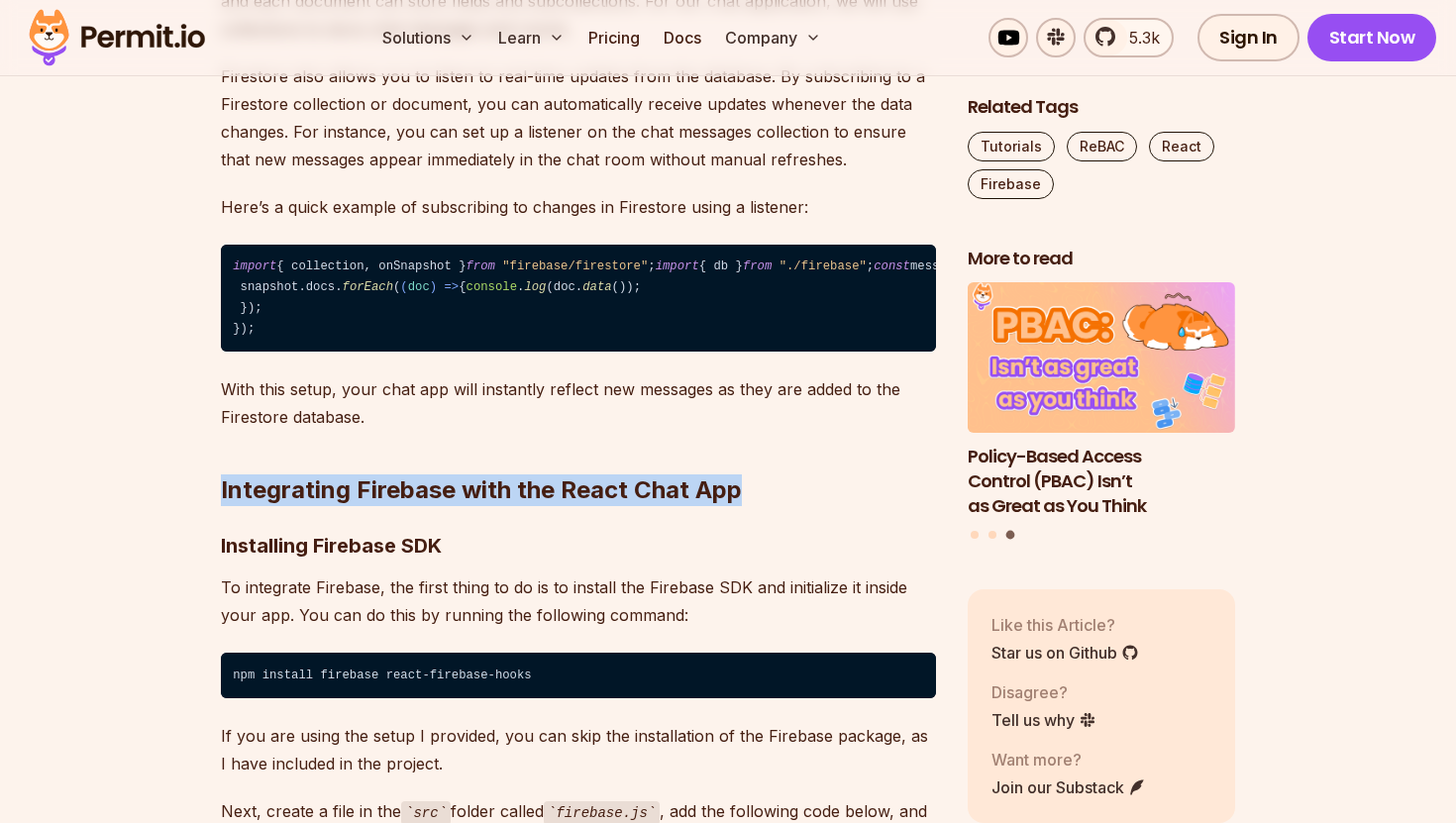 drag, startPoint x: 612, startPoint y: 611, endPoint x: 614, endPoint y: 689, distance: 78.025637 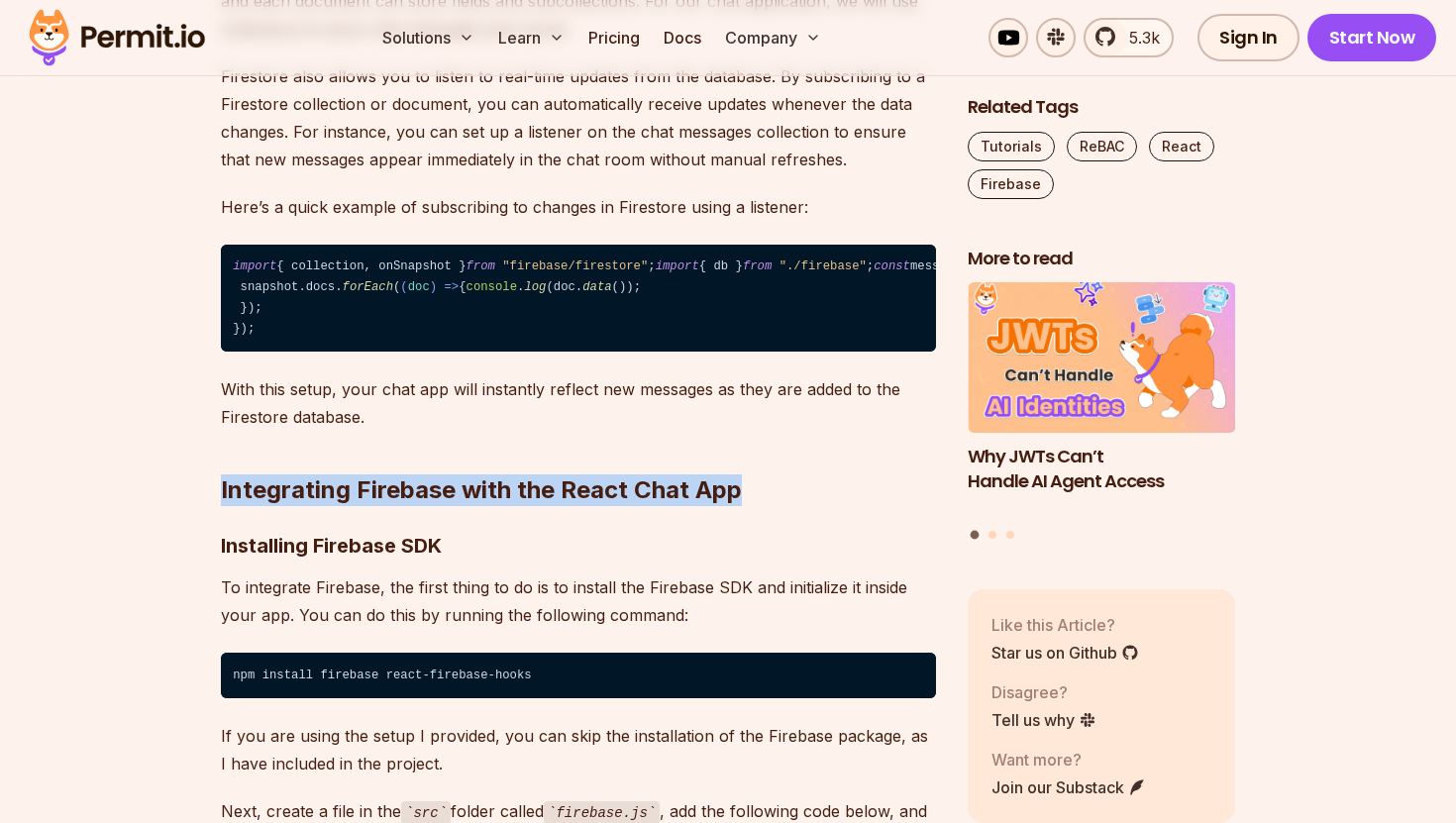 click on "Solid security is essential when building a chat application, especially one involving real-time data and sensitive information. Managing which users have access to which parts of your application requires implementing an authorization model, in this particular case, one based on the relationships between users and resources with varying user privileges. This guide shows you how to create a secure chat app using React for the user interface, Firebase for real-time data management and authentication, and Permit to implement fine-grained authorization with Relationship-Based Access Control. You’ll learn how to set up different user roles, from moderators with complete control over chat rooms to regular users who can only send and view messages. Whether new to Permit or experienced with Firebase, this guide will walk you through step-by-step instructions for building a secure, real-time chat application. Tool Overview React Firebase Permit git  cd" at bounding box center (578, 6854) 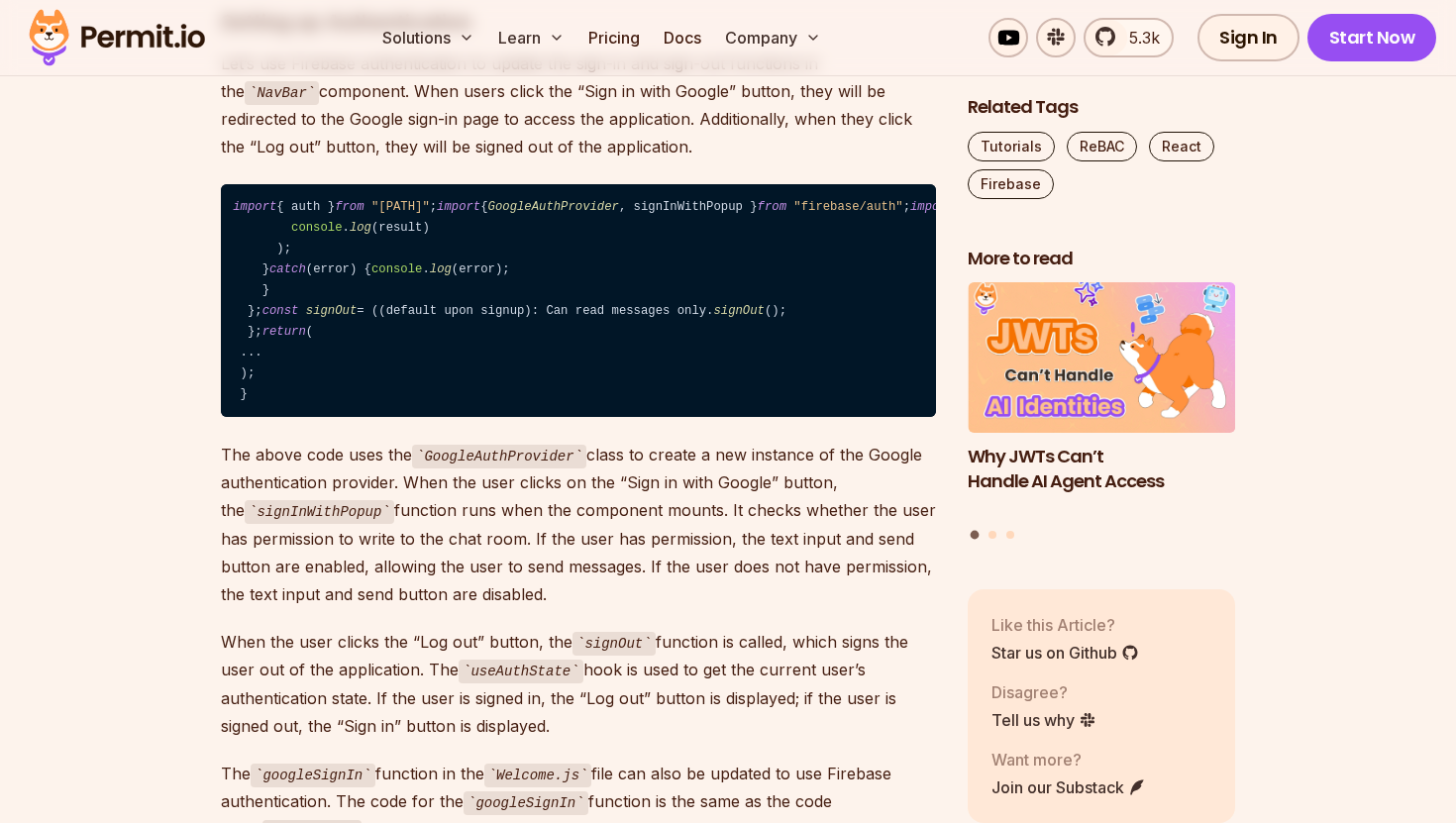 scroll, scrollTop: 10591, scrollLeft: 0, axis: vertical 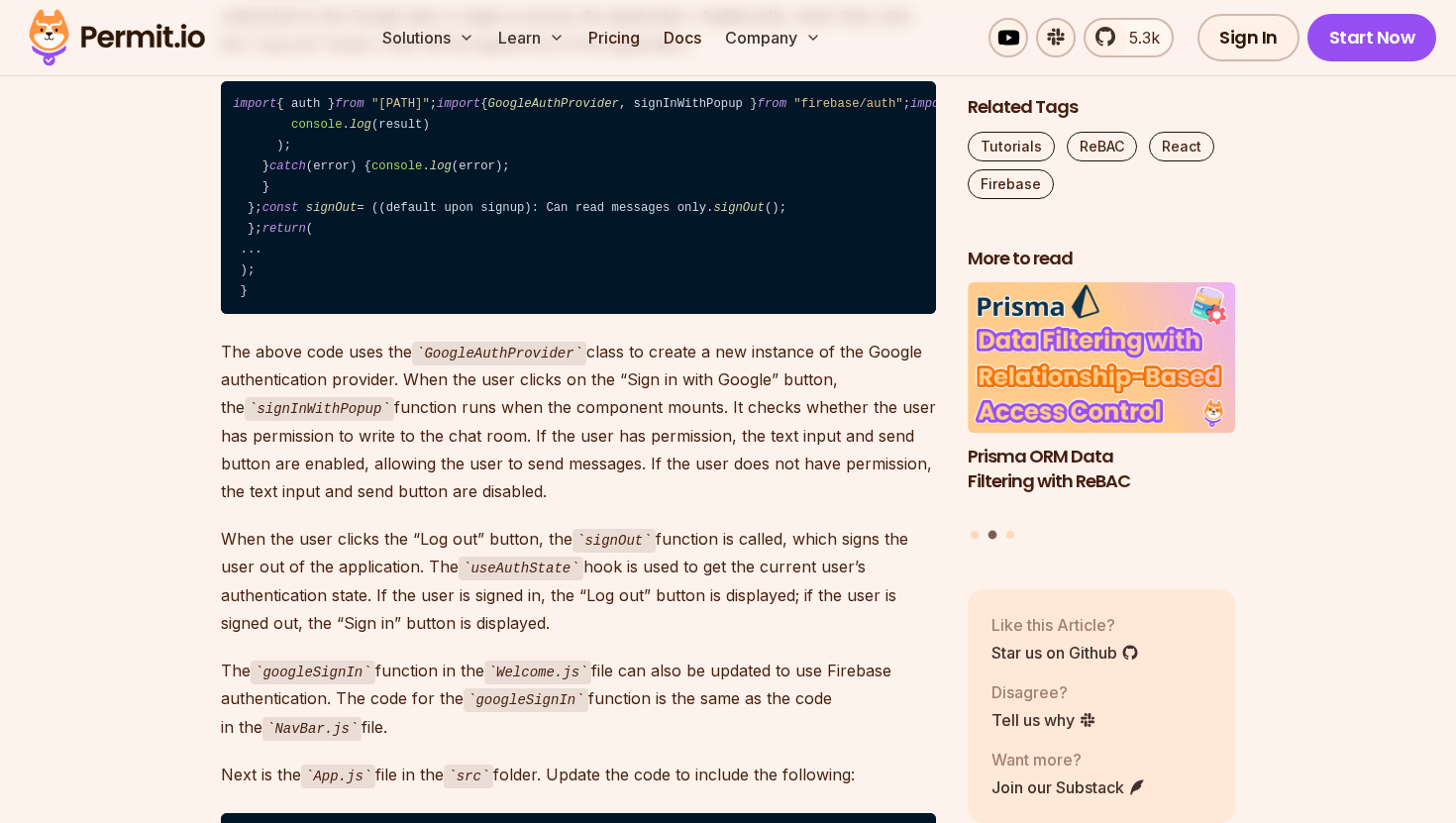 drag, startPoint x: 599, startPoint y: 382, endPoint x: 658, endPoint y: 604, distance: 229.7063 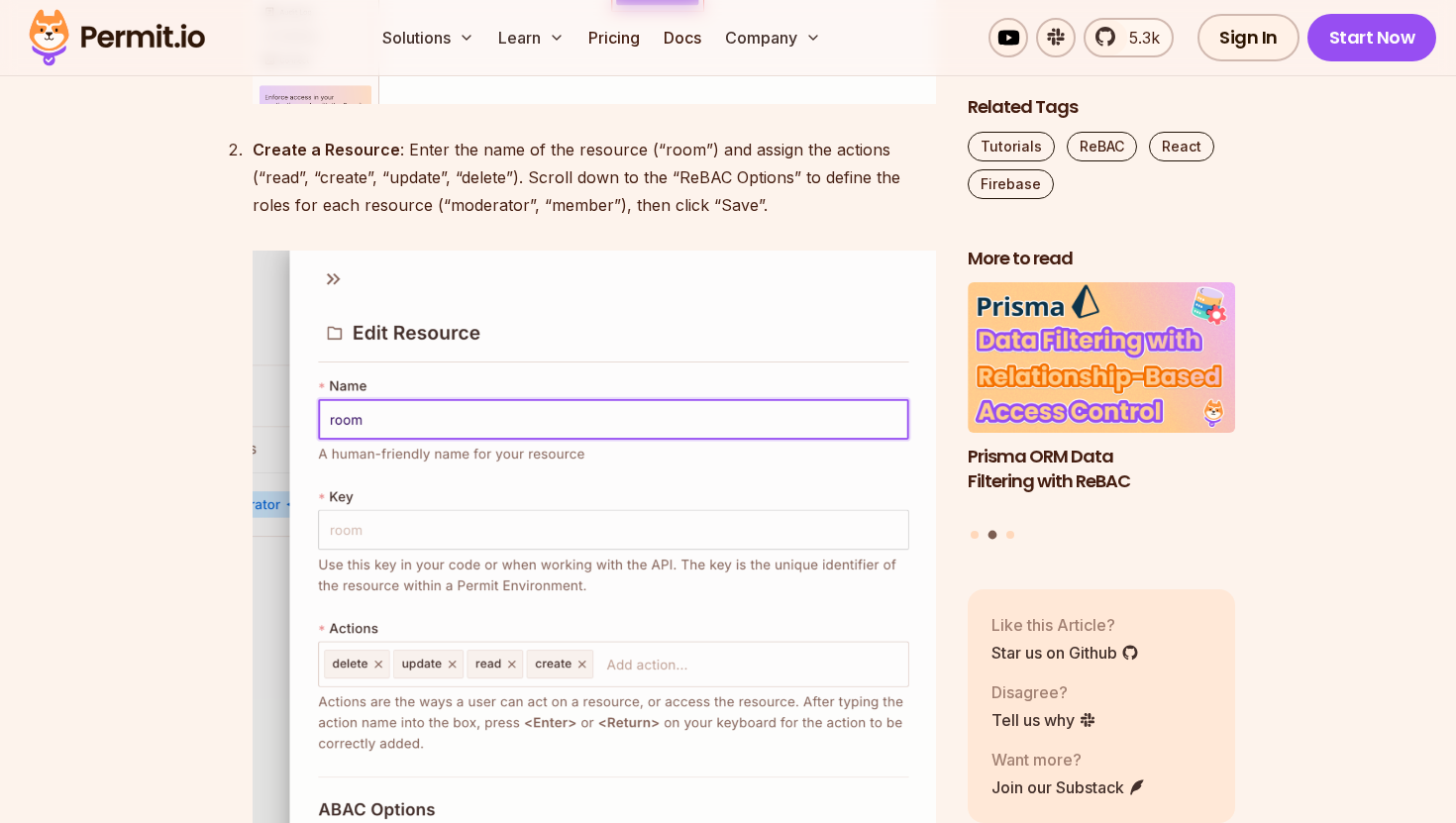 scroll, scrollTop: 14236, scrollLeft: 0, axis: vertical 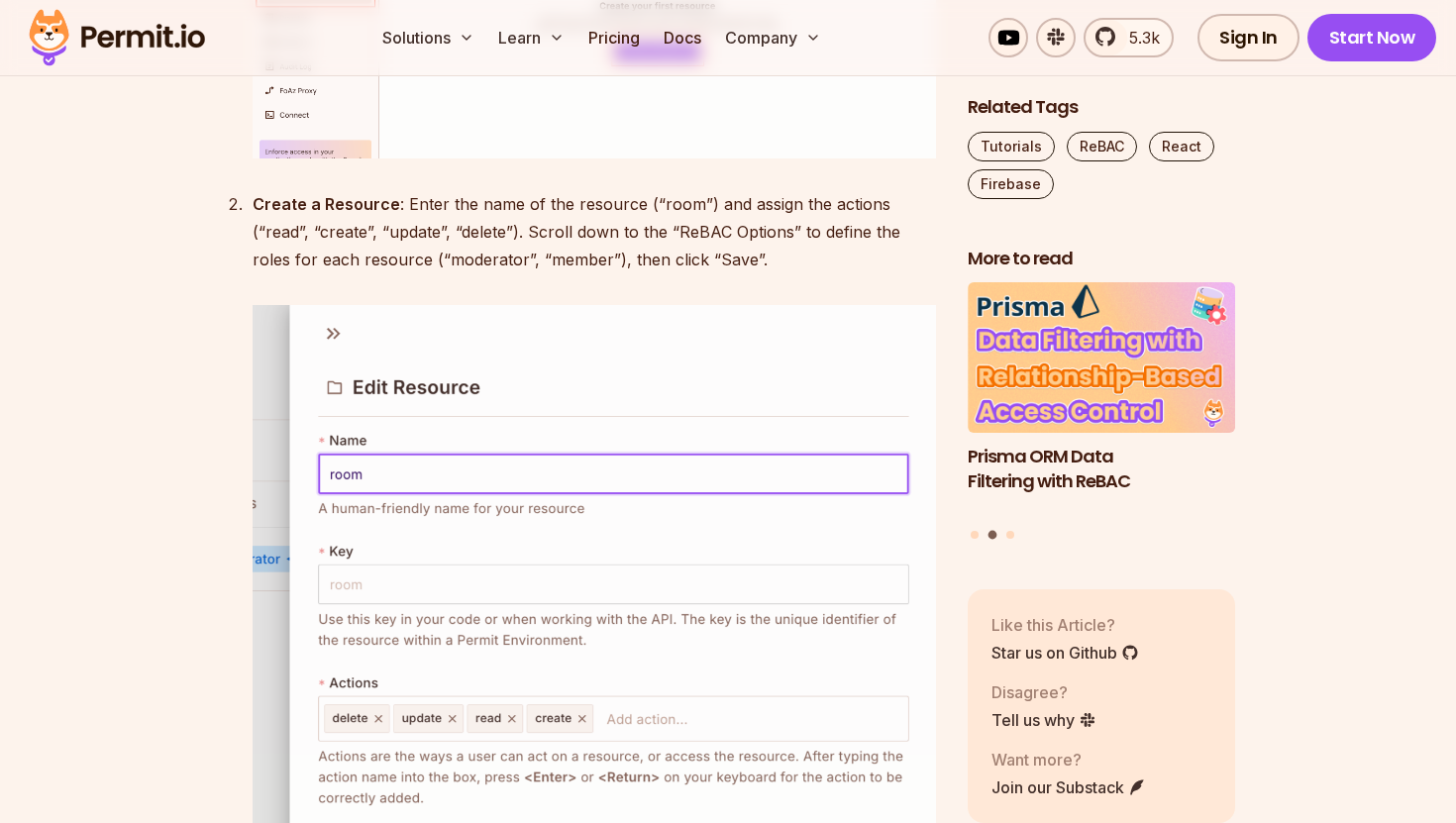 click on "Looking at the diagram, we can see that this particular user has different roles in different rooms. They are a Viewer in Room 1, a Member in Room 2, and a Moderator in Room 3. This demonstrates how Permit allows for fine-grained access control based on the relationships between users and resources." at bounding box center [578, -436] 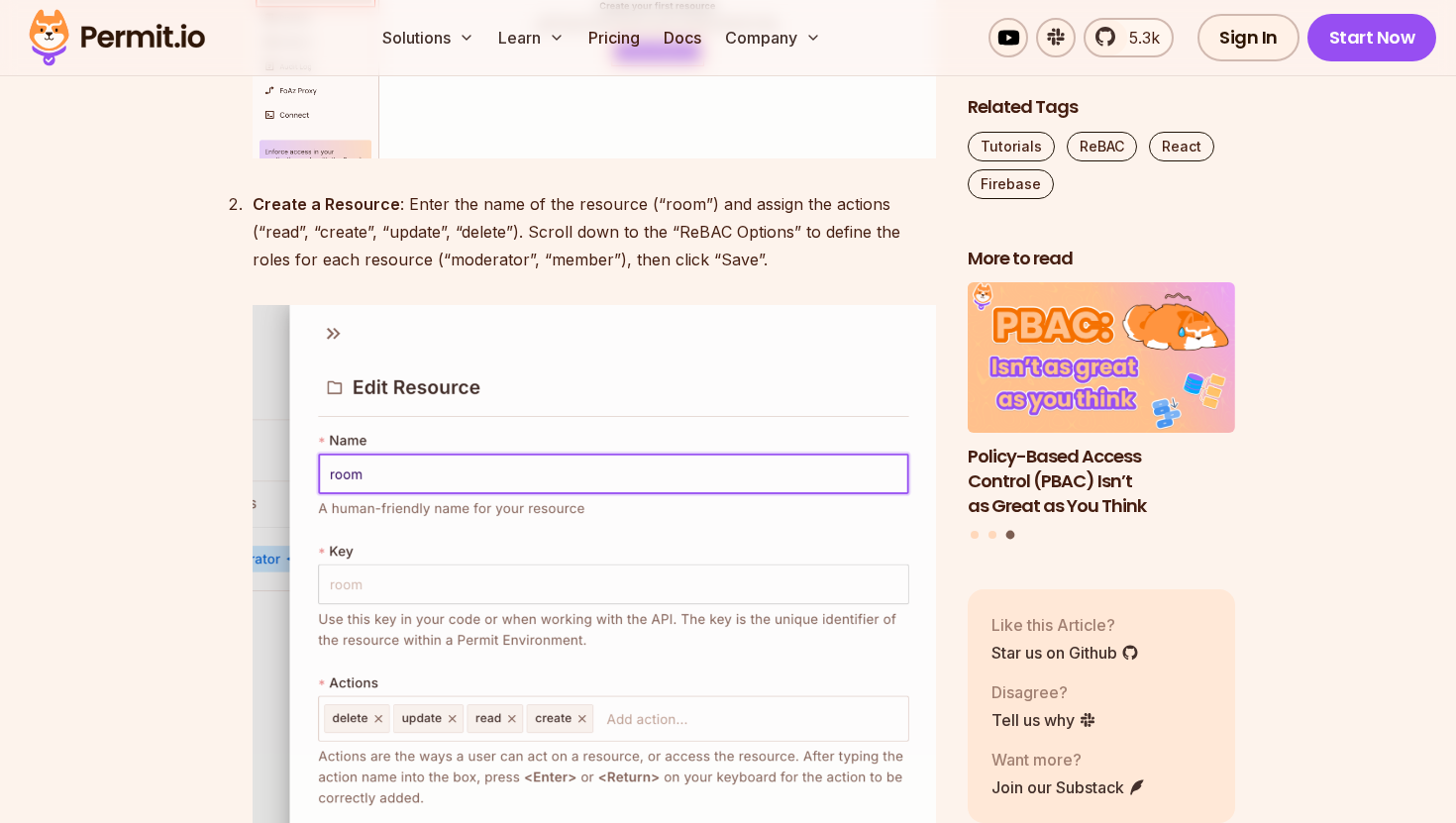 click on "Looking at the diagram, we can see that this particular user has different roles in different rooms. They are a Viewer in Room 1, a Member in Room 2, and a Moderator in Room 3. This demonstrates how Permit allows for fine-grained access control based on the relationships between users and resources." at bounding box center [578, -436] 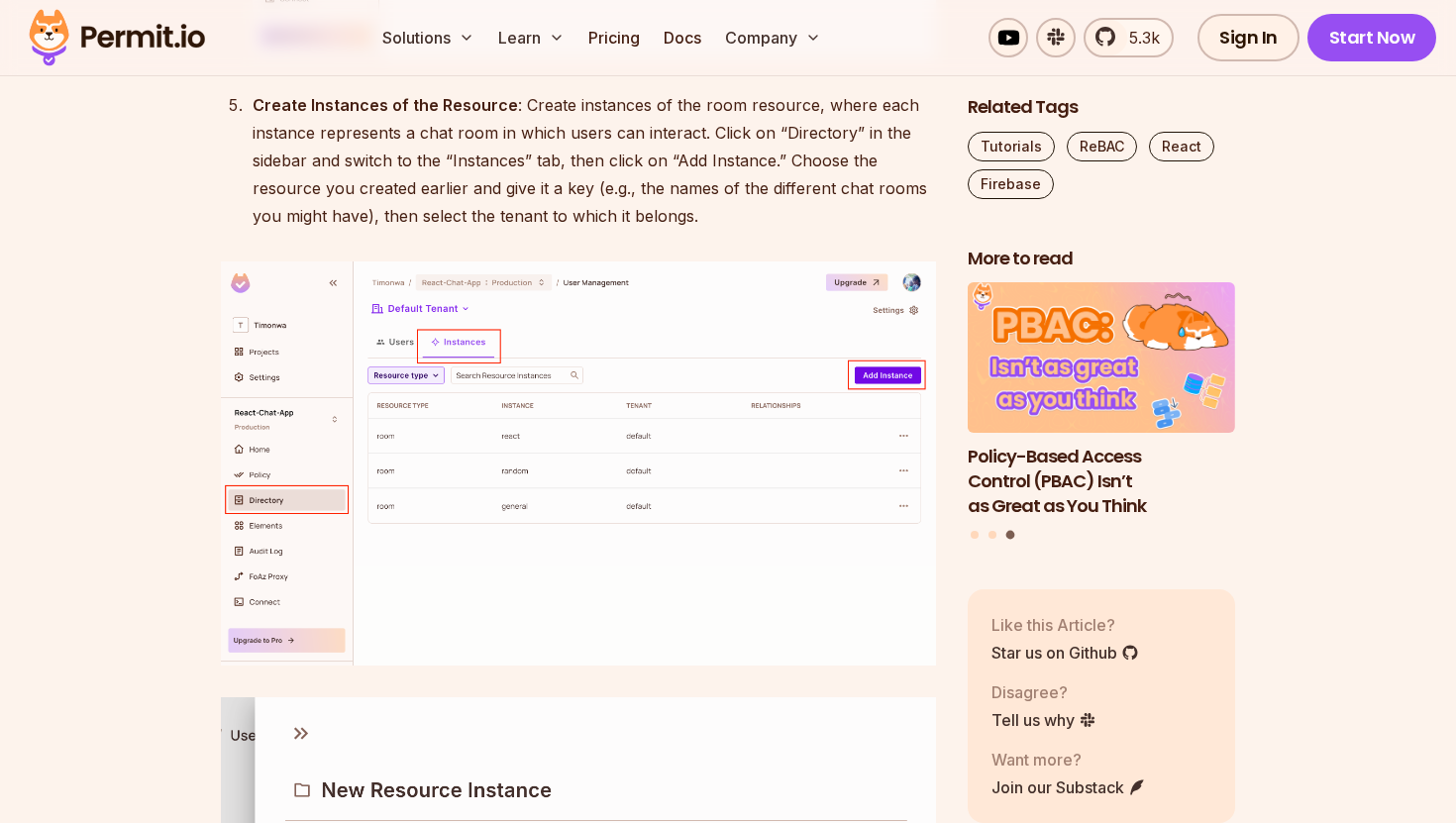 scroll, scrollTop: 16533, scrollLeft: 0, axis: vertical 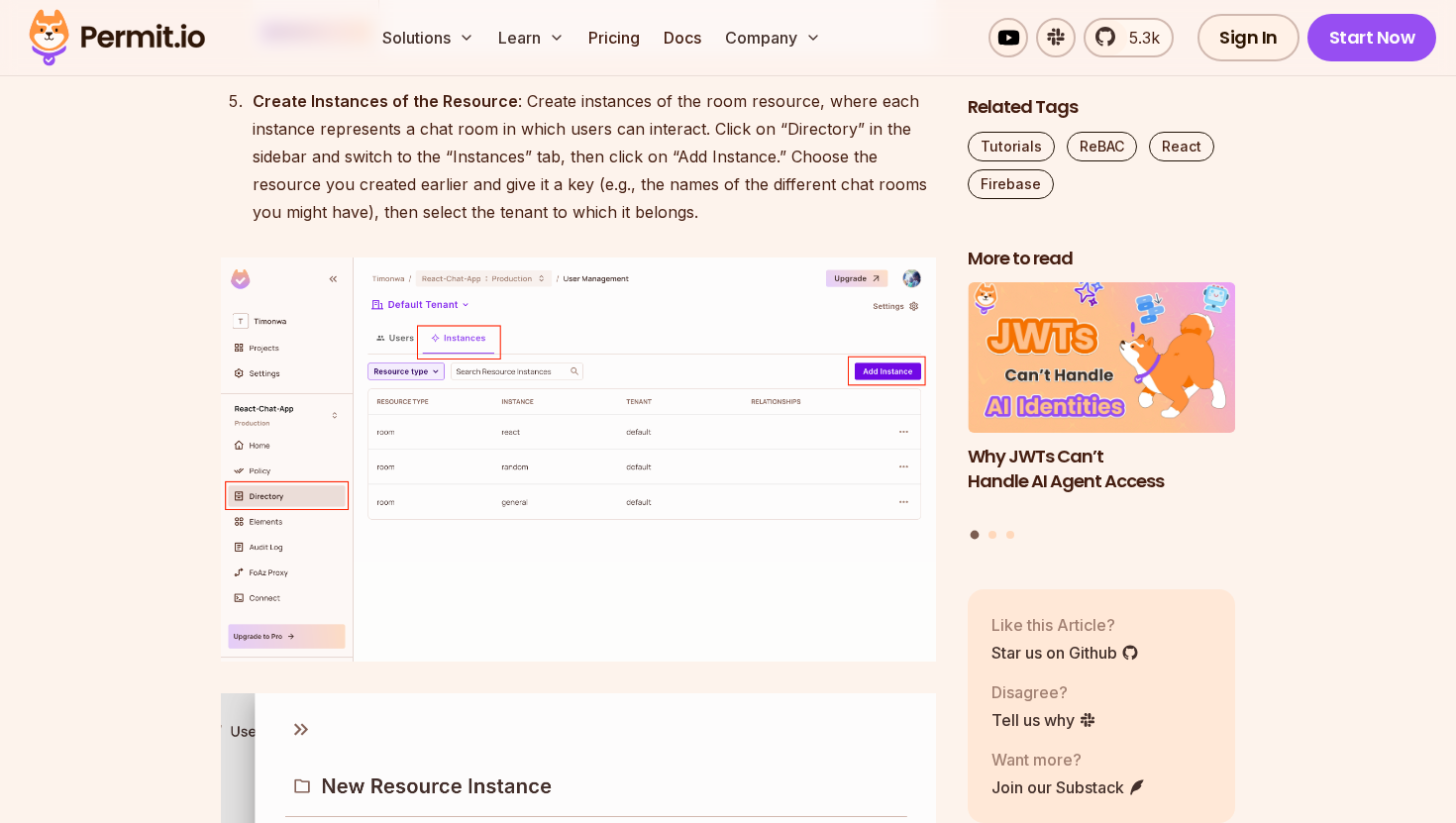drag, startPoint x: 656, startPoint y: 649, endPoint x: 655, endPoint y: 542, distance: 107.00467 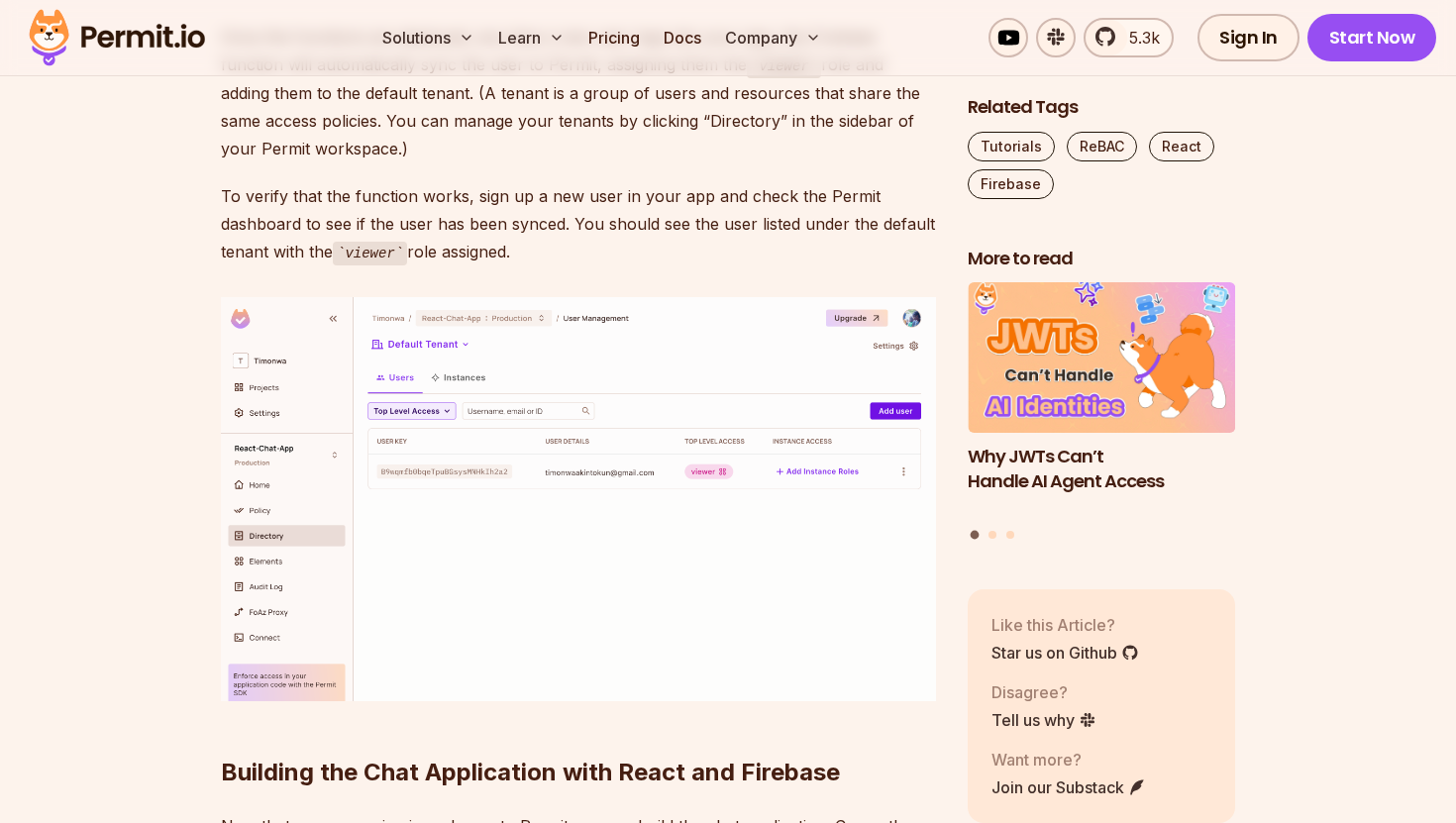 scroll, scrollTop: 22105, scrollLeft: 0, axis: vertical 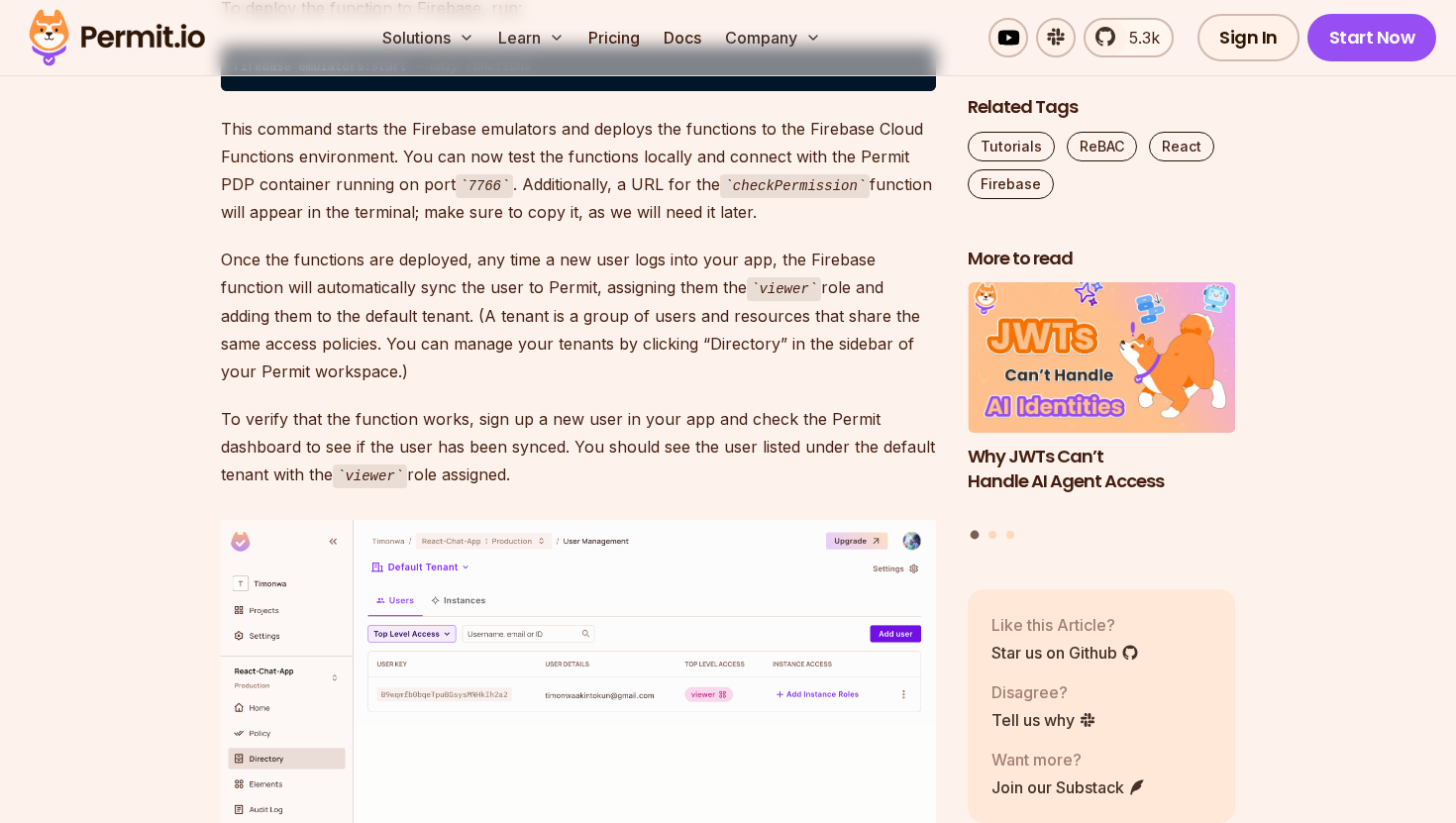 drag, startPoint x: 465, startPoint y: 645, endPoint x: 227, endPoint y: 115, distance: 580.9854 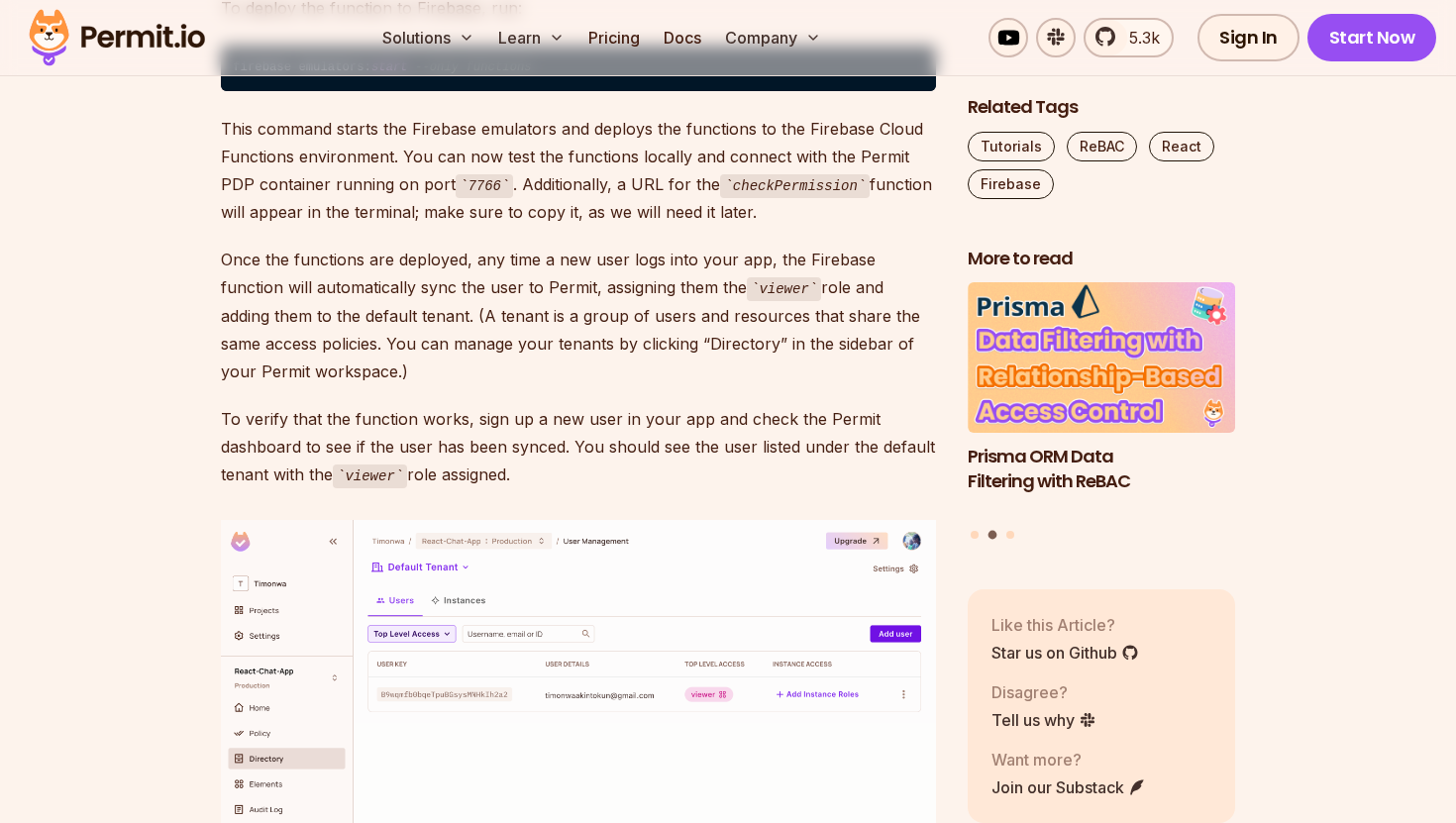 drag, startPoint x: 432, startPoint y: 358, endPoint x: 224, endPoint y: 117, distance: 318.34729 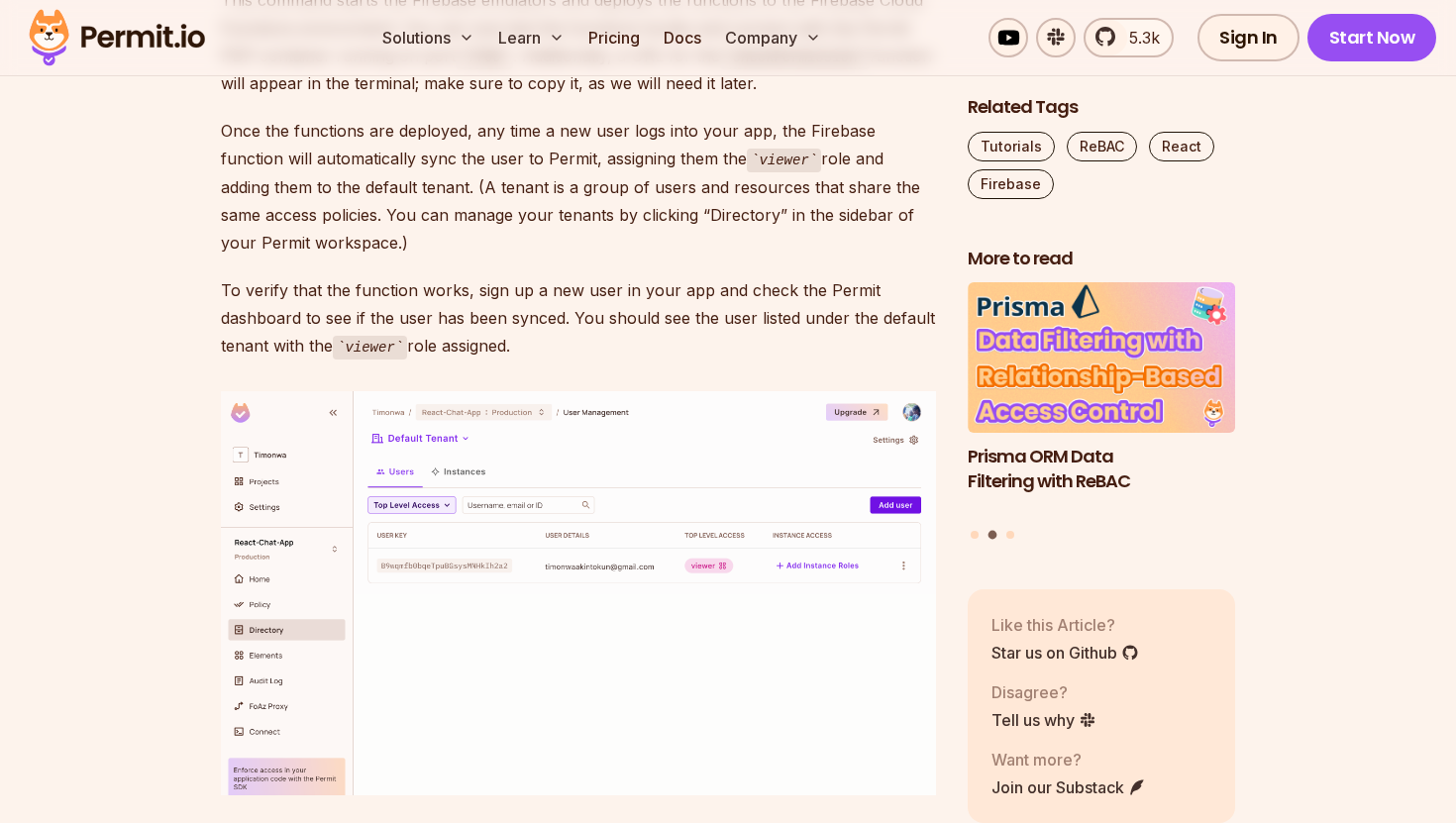 scroll, scrollTop: 22071, scrollLeft: 0, axis: vertical 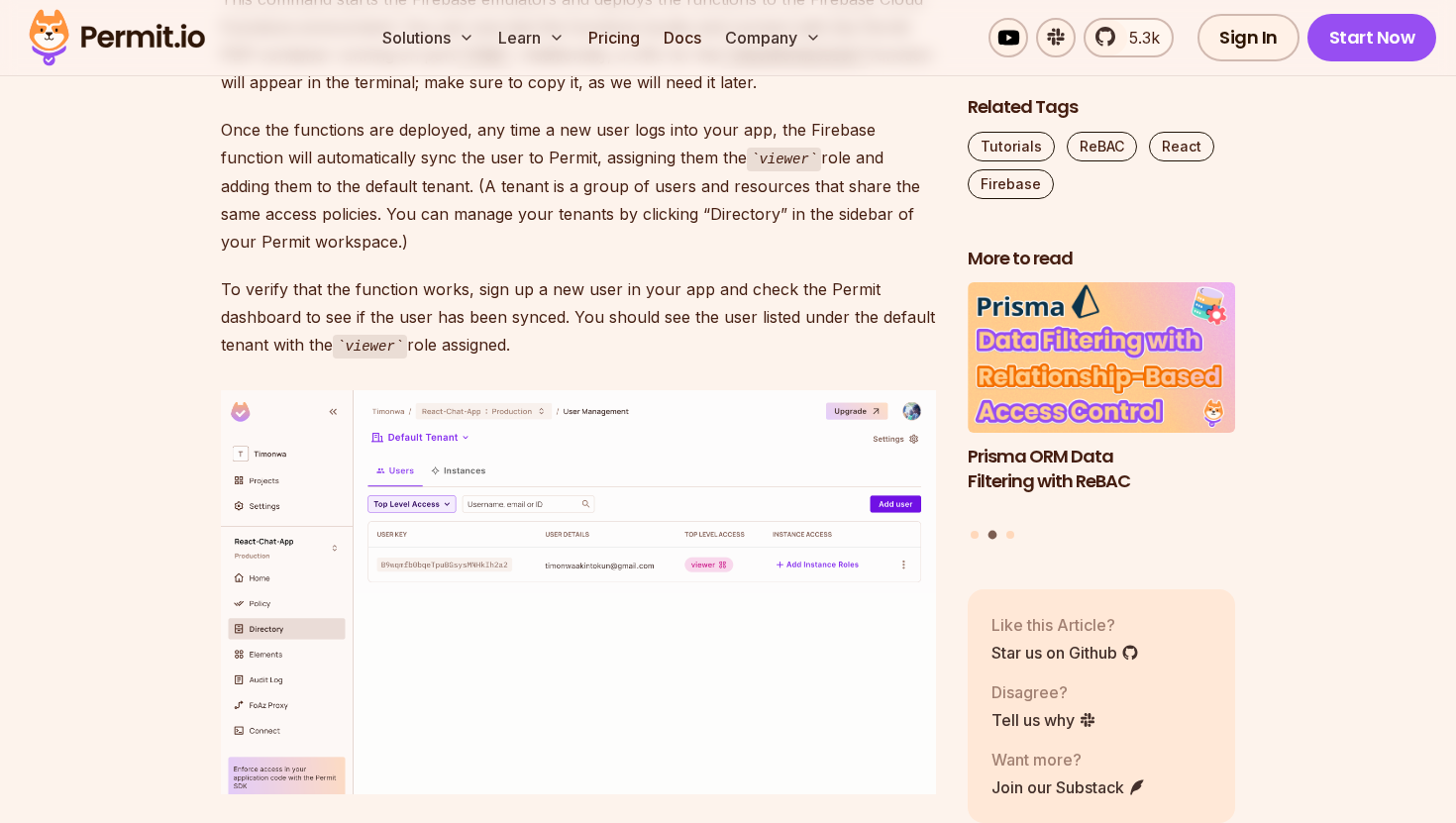 drag, startPoint x: 361, startPoint y: 341, endPoint x: 524, endPoint y: 685, distance: 380.66389 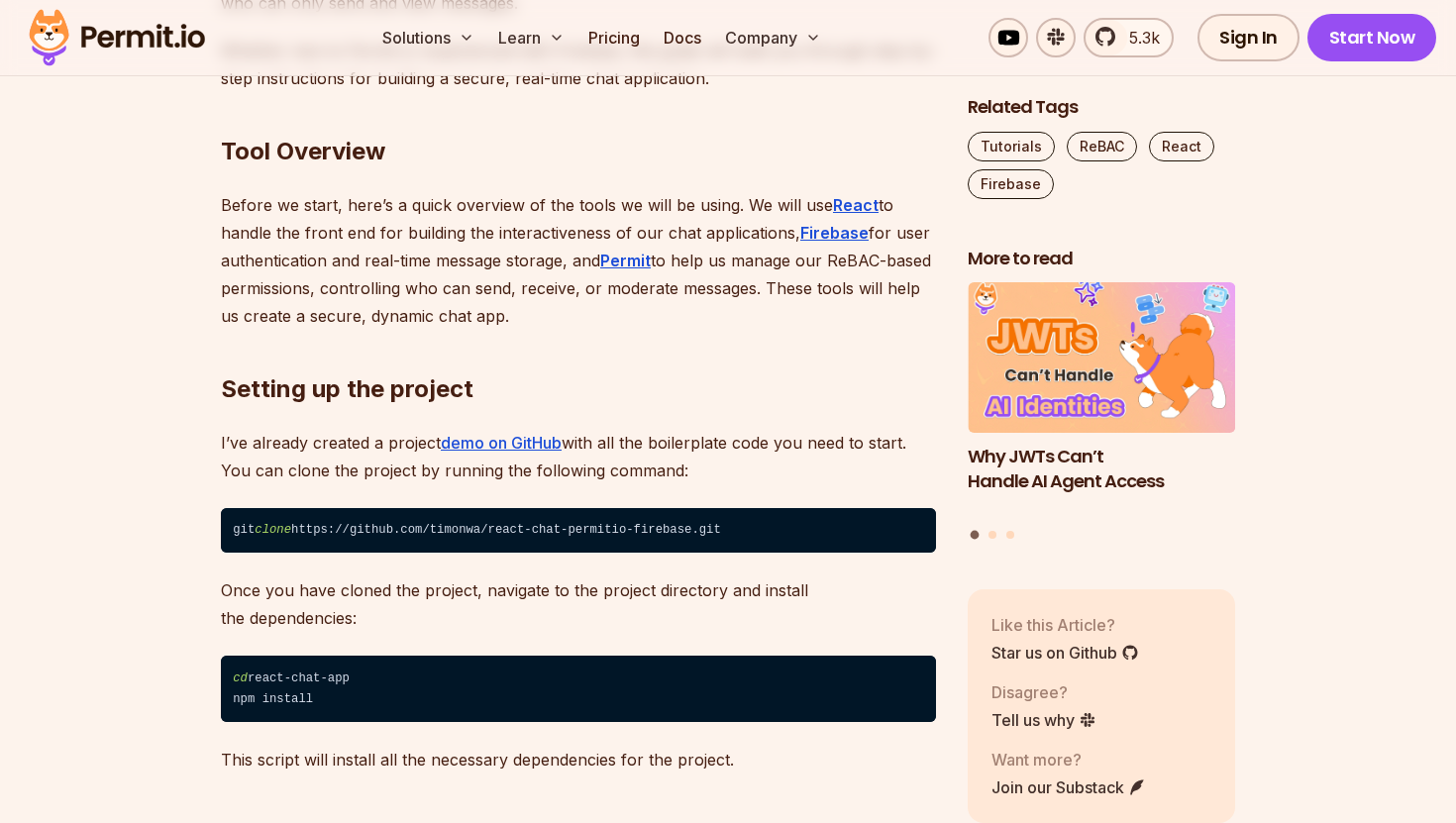scroll, scrollTop: 1608, scrollLeft: 0, axis: vertical 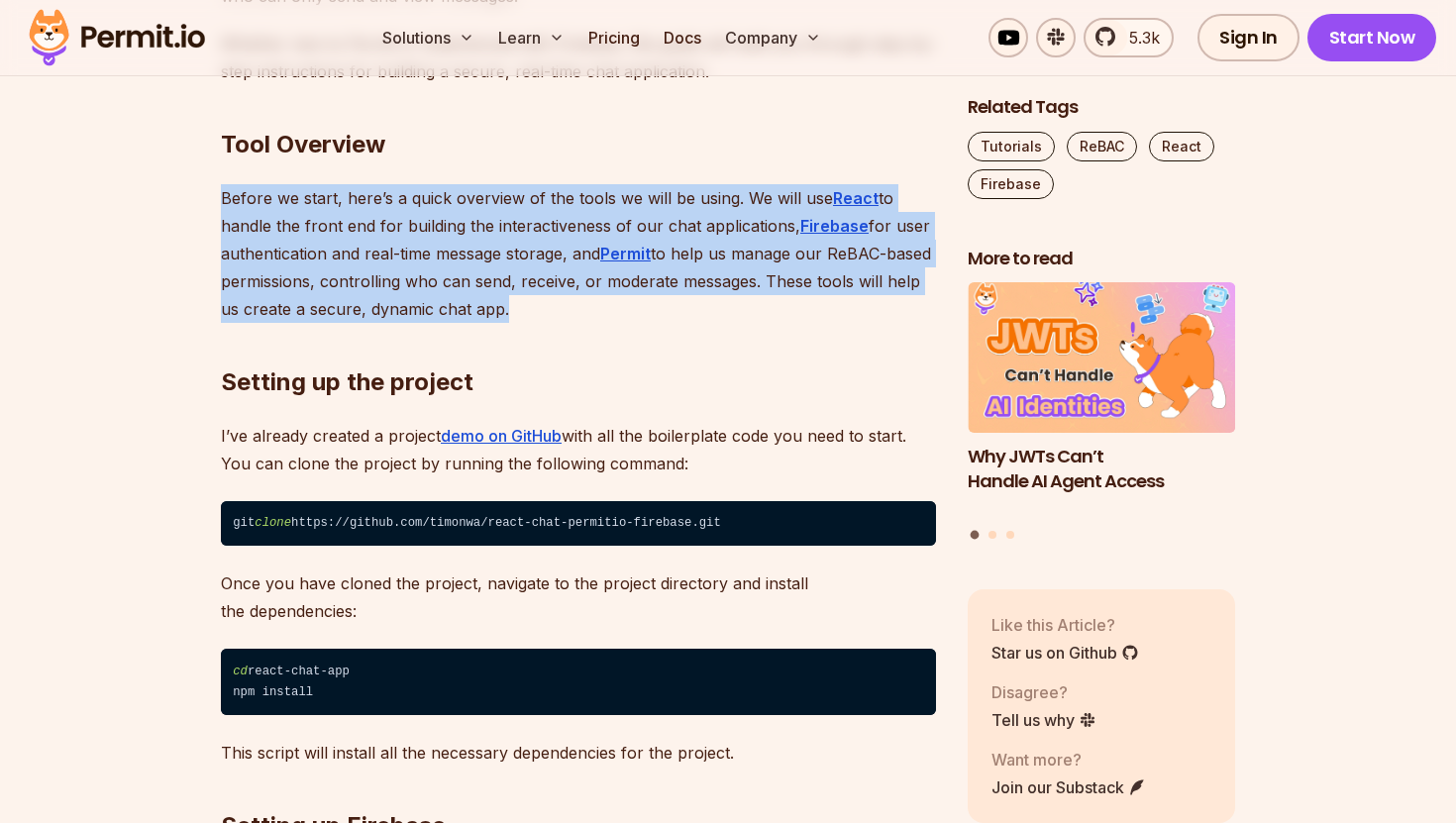 drag, startPoint x: 689, startPoint y: 136, endPoint x: 687, endPoint y: 333, distance: 197.01015 